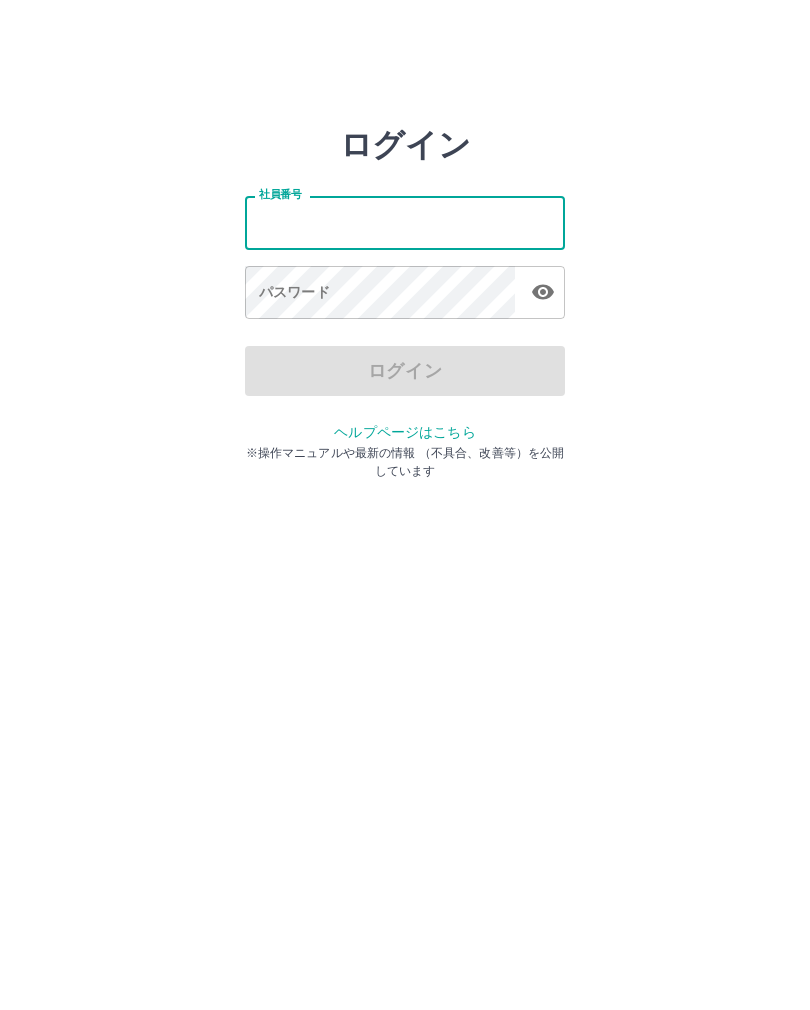 scroll, scrollTop: 0, scrollLeft: 0, axis: both 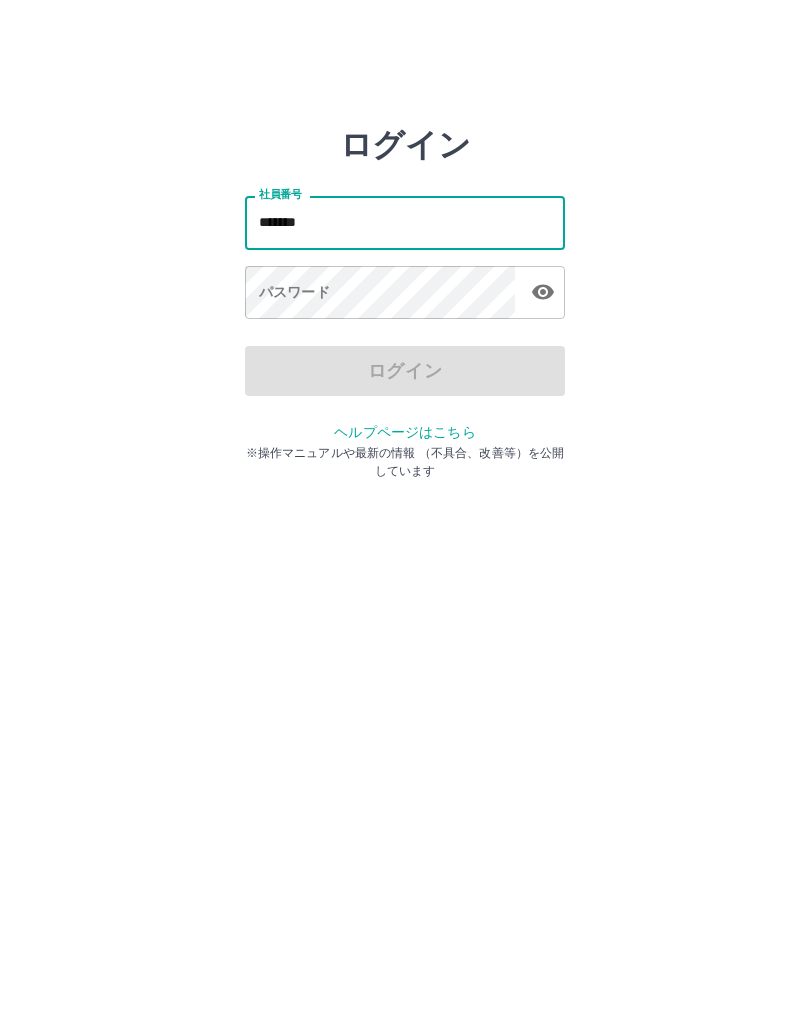 type on "*******" 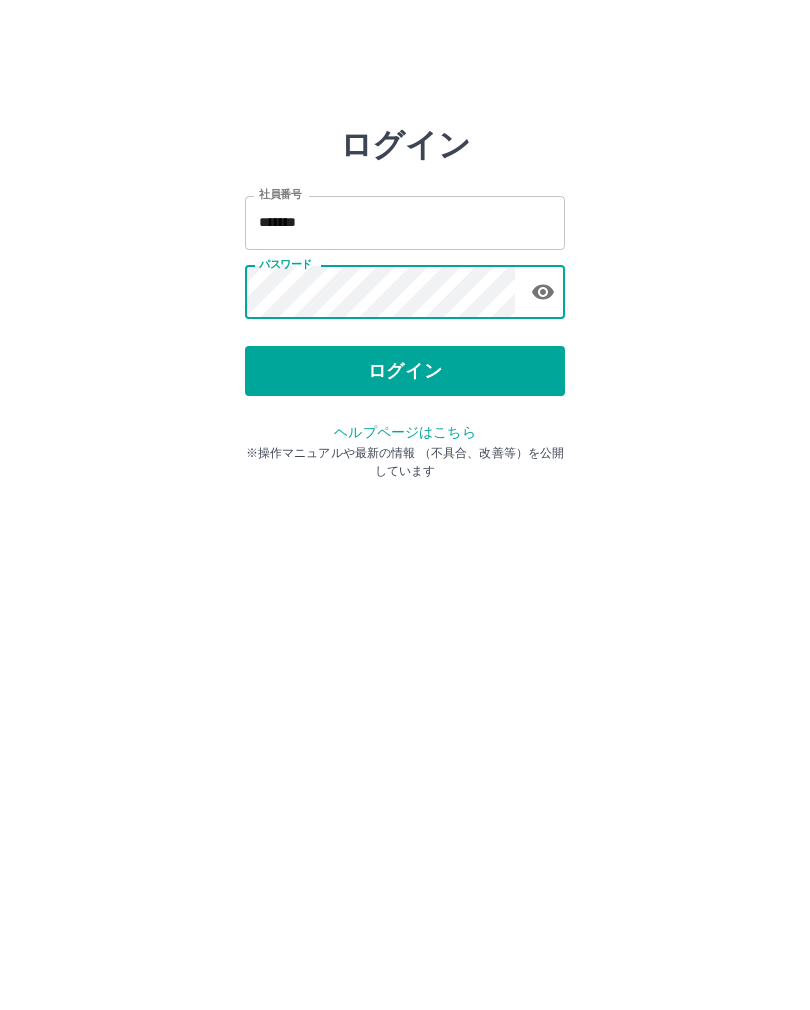 click on "ログイン" at bounding box center (405, 371) 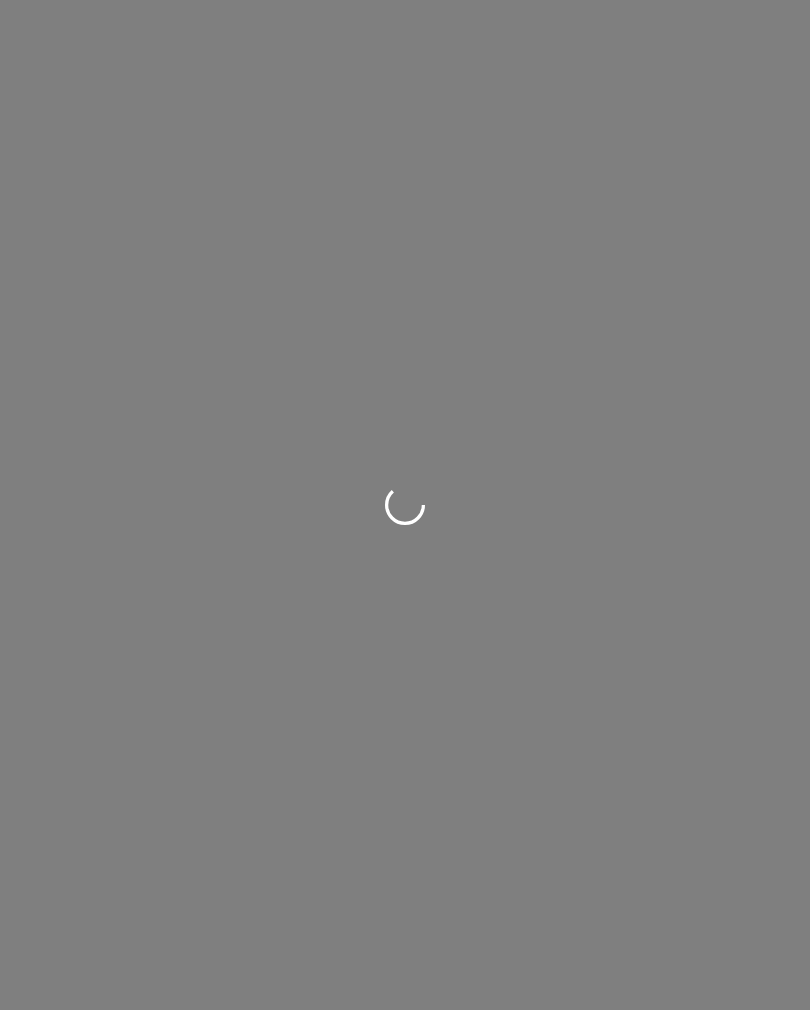 scroll, scrollTop: 0, scrollLeft: 0, axis: both 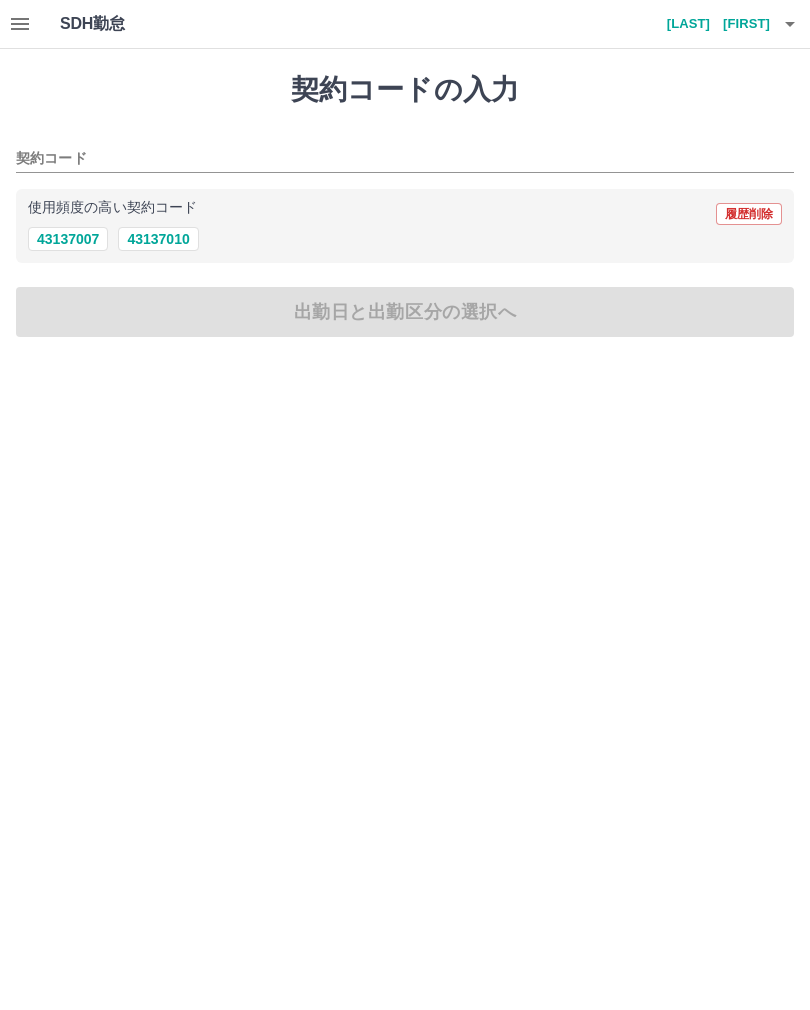 click on "43137010" at bounding box center (158, 239) 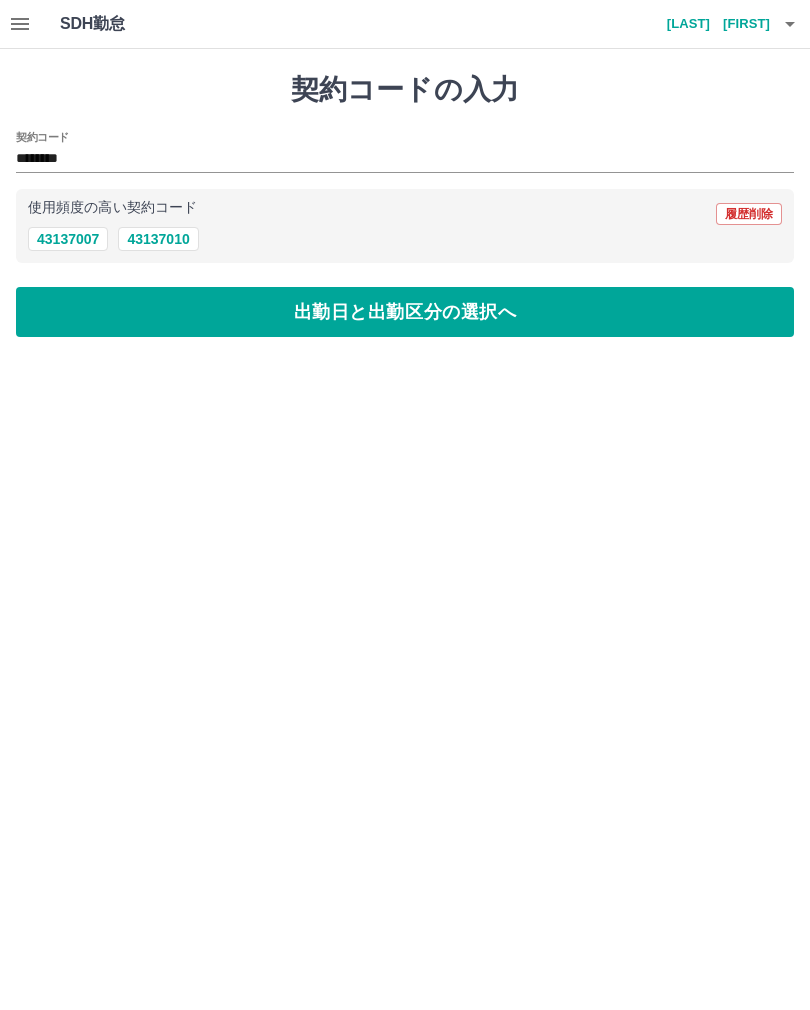 click on "出勤日と出勤区分の選択へ" at bounding box center (405, 312) 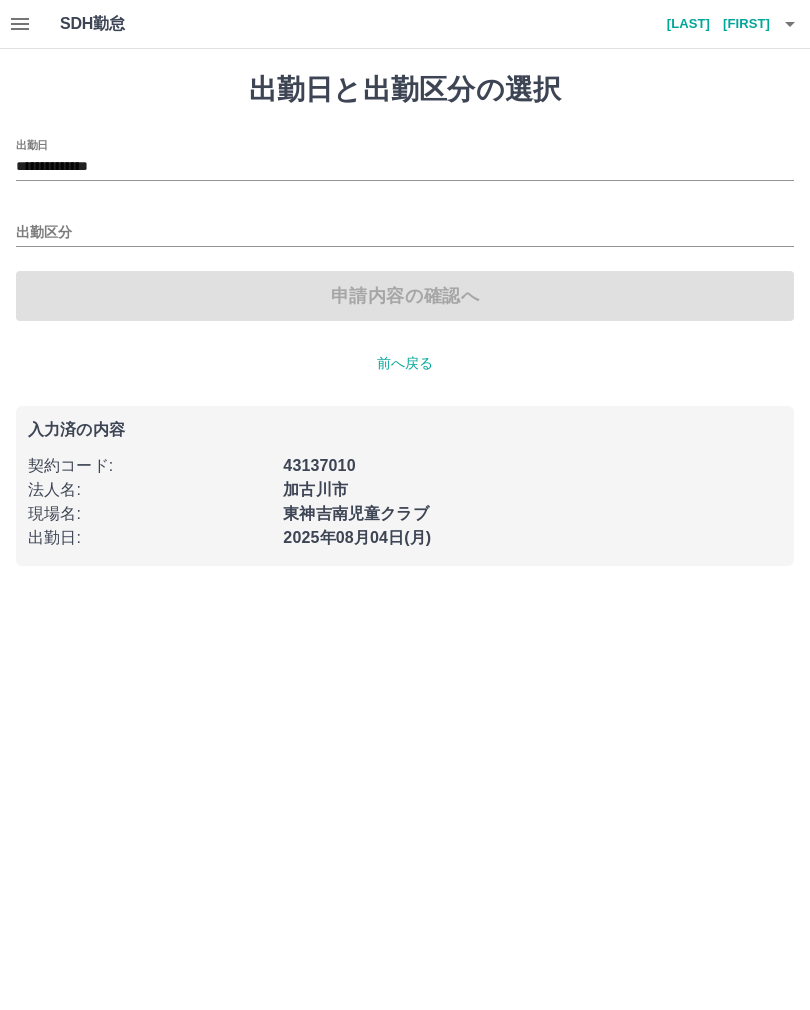 click on "出勤区分" at bounding box center (405, 233) 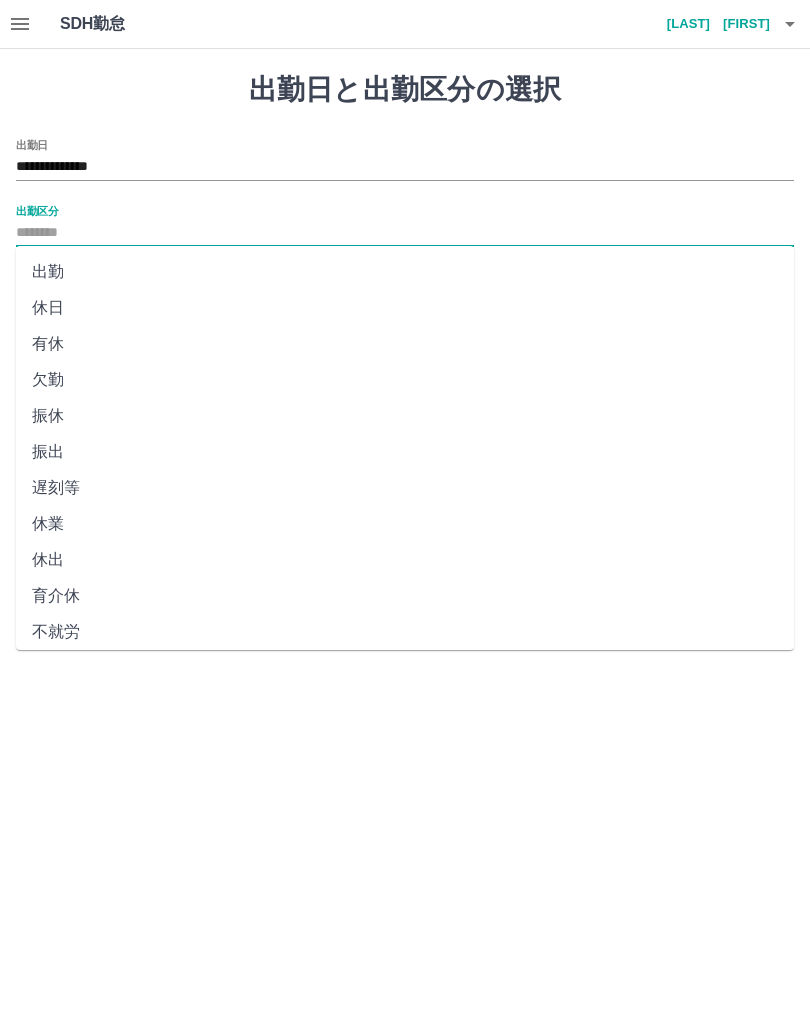 click on "出勤" at bounding box center (405, 272) 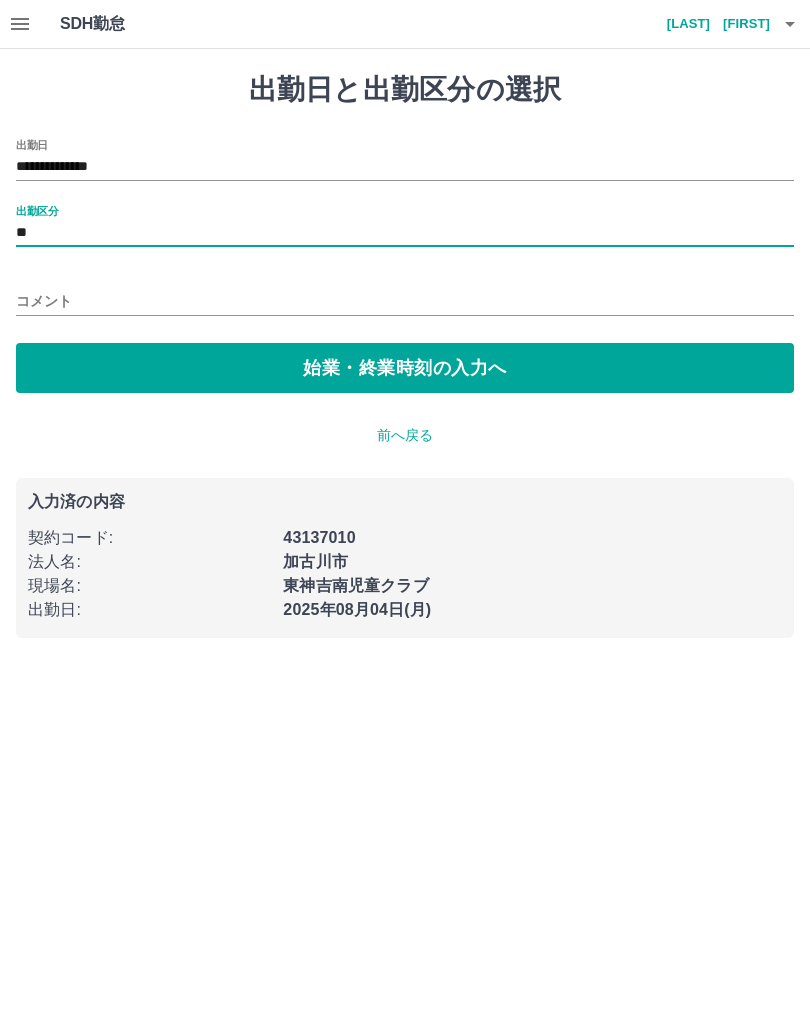 click on "始業・終業時刻の入力へ" at bounding box center (405, 368) 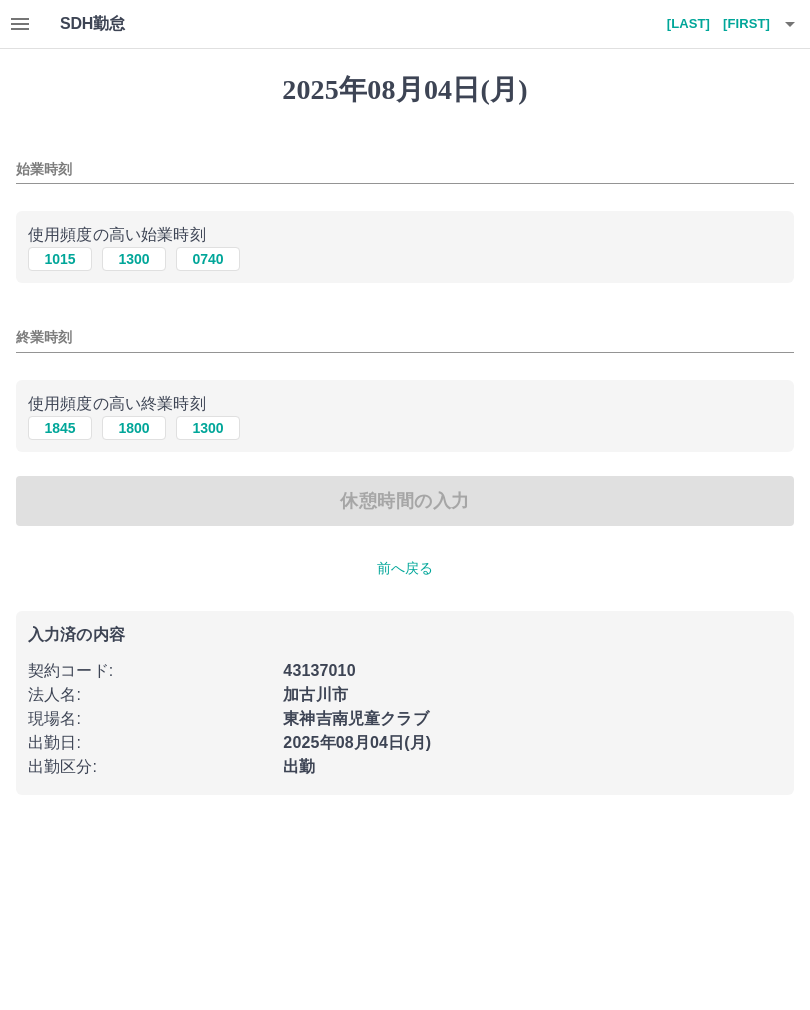 click on "0740" at bounding box center (208, 259) 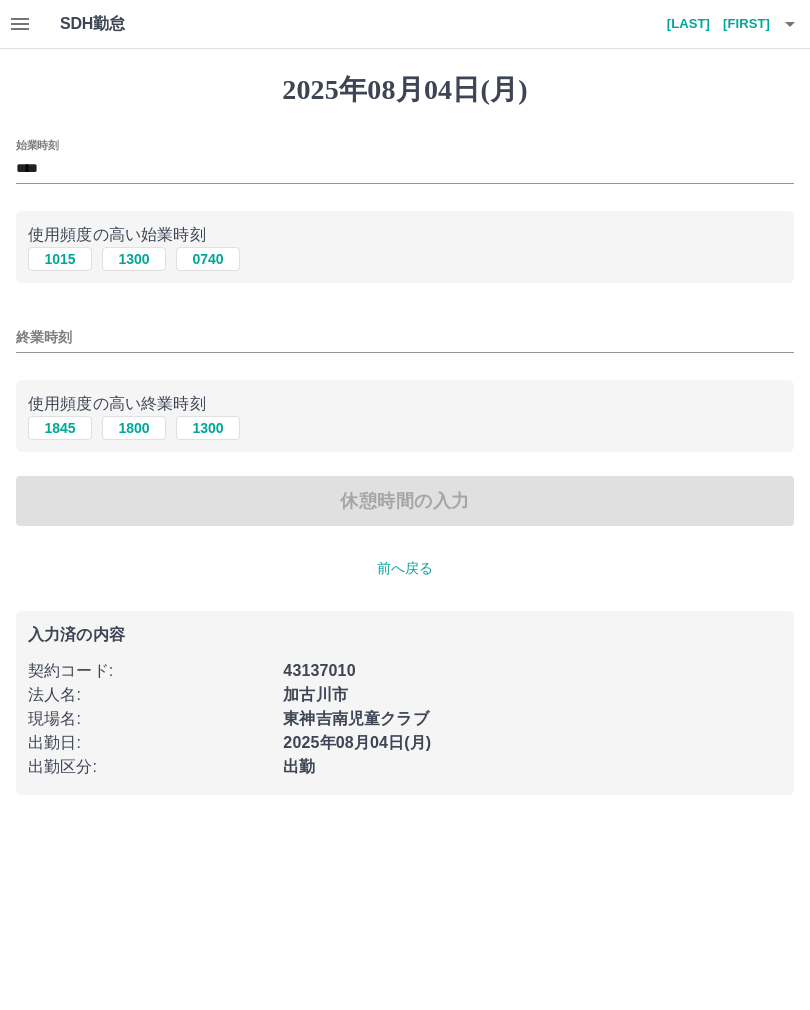 click on "終業時刻" at bounding box center (405, 337) 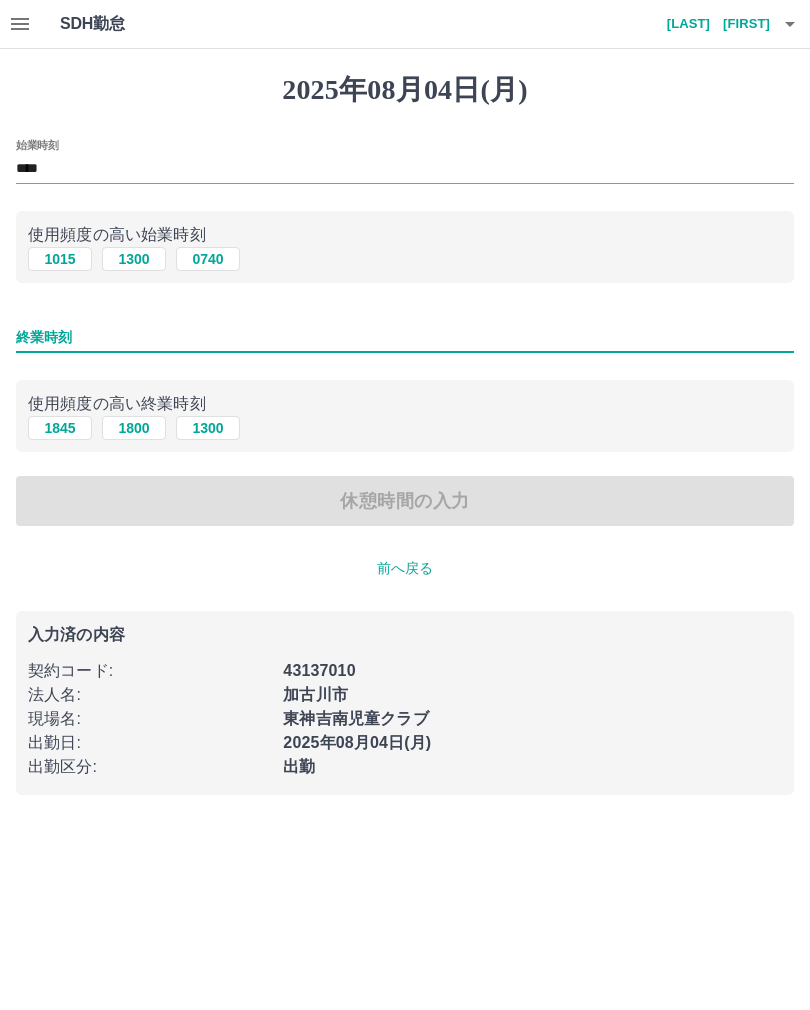 click on "1300" at bounding box center [208, 428] 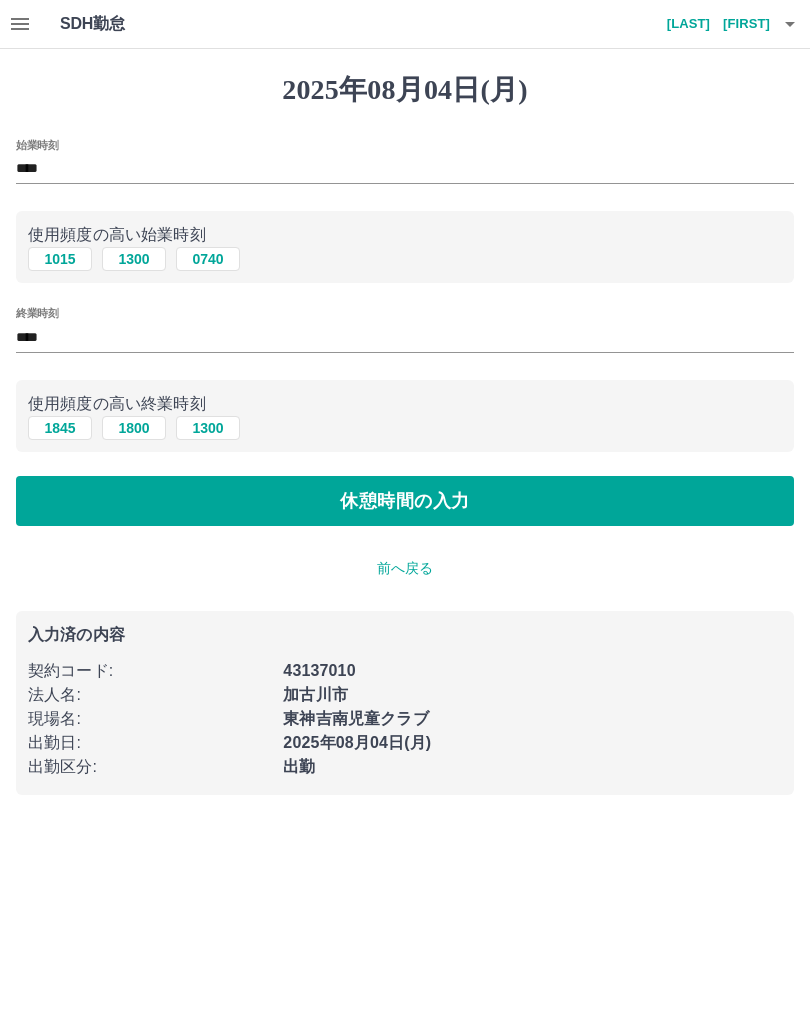click on "休憩時間の入力" at bounding box center (405, 501) 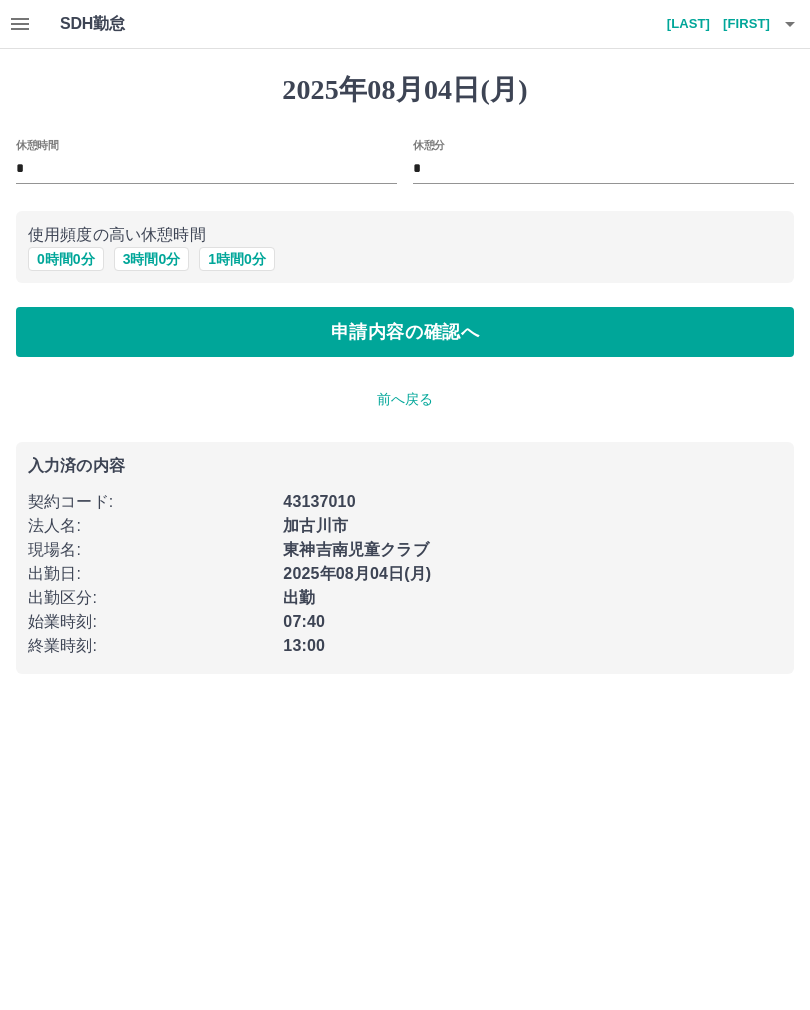 click on "申請内容の確認へ" at bounding box center [405, 332] 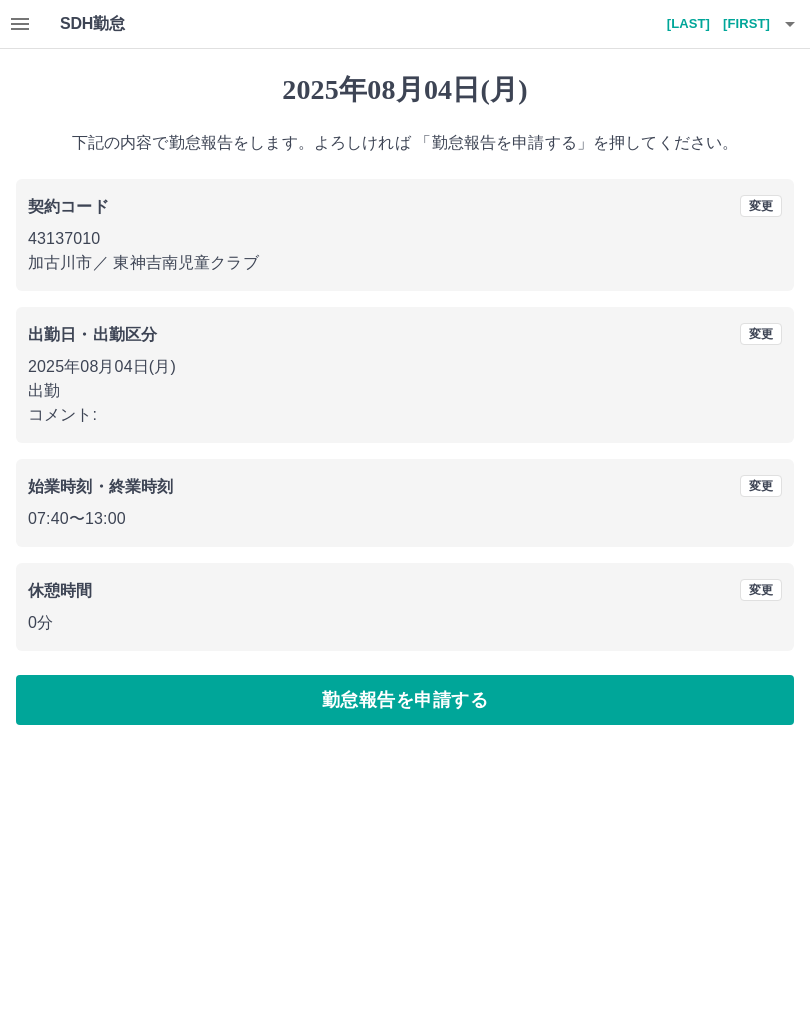 click on "勤怠報告を申請する" at bounding box center (405, 700) 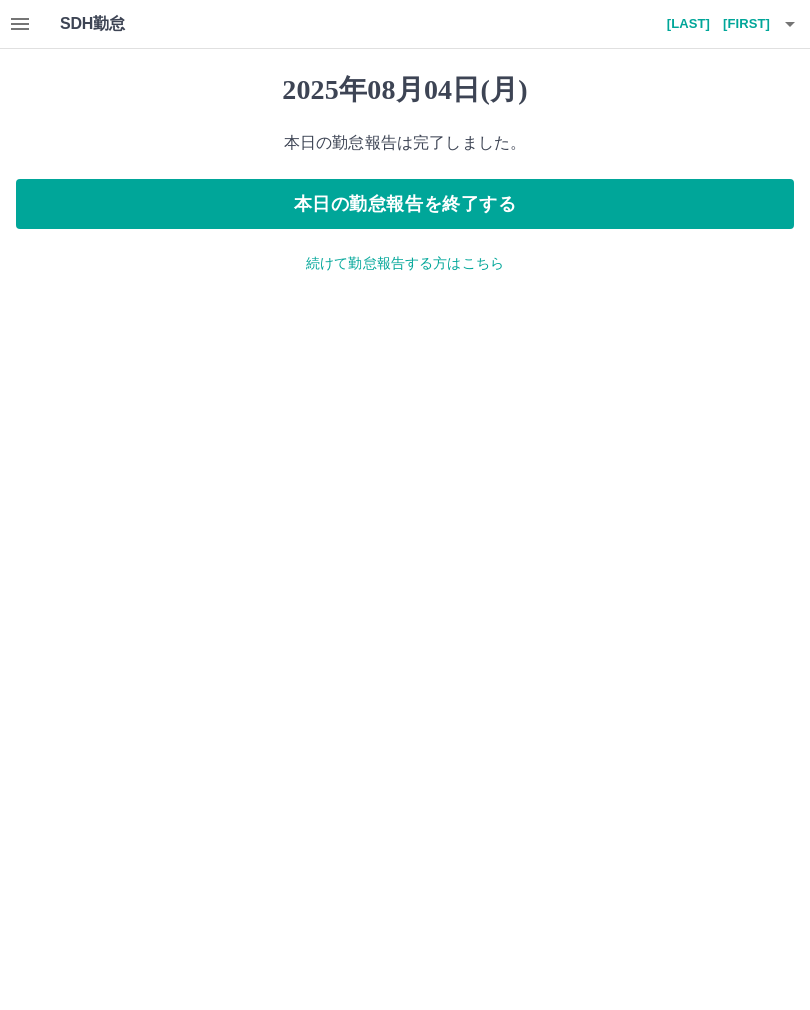 click on "続けて勤怠報告する方はこちら" at bounding box center (405, 263) 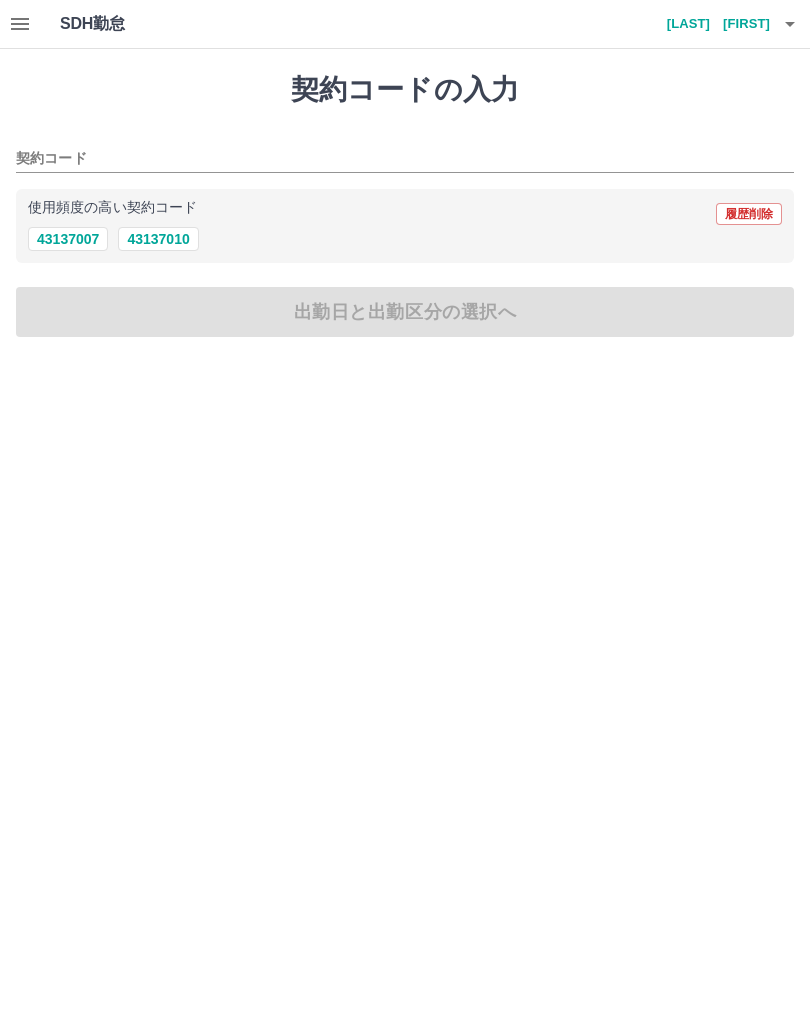 click on "43137010" at bounding box center [158, 239] 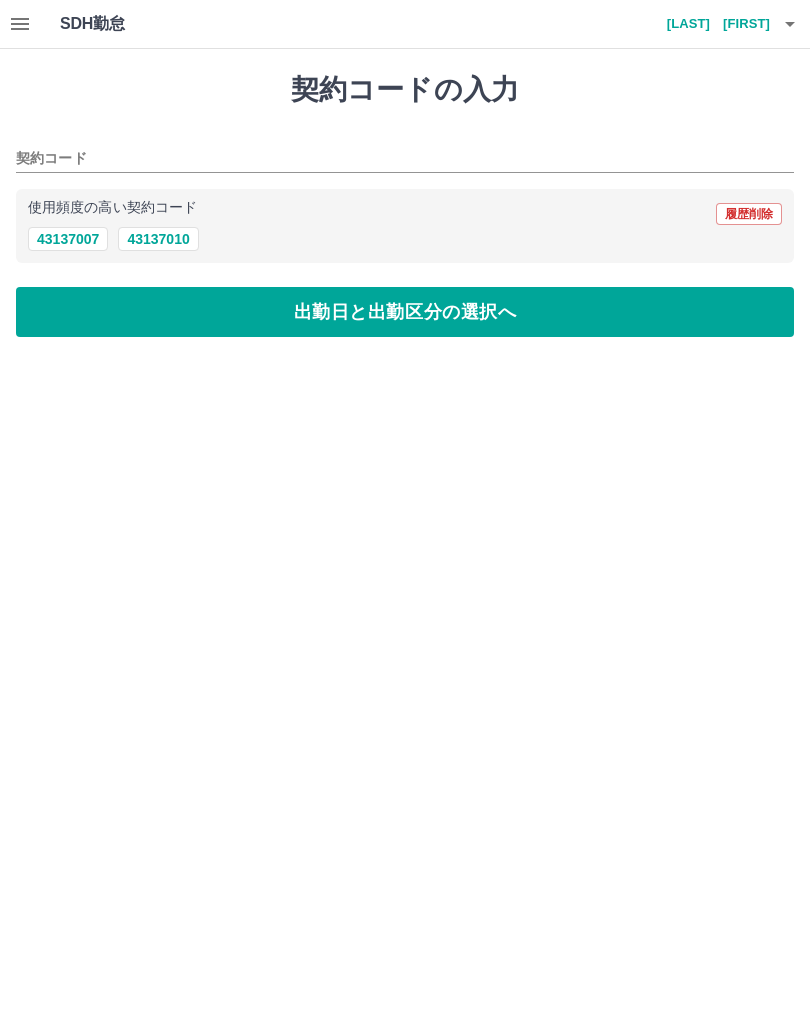 type on "********" 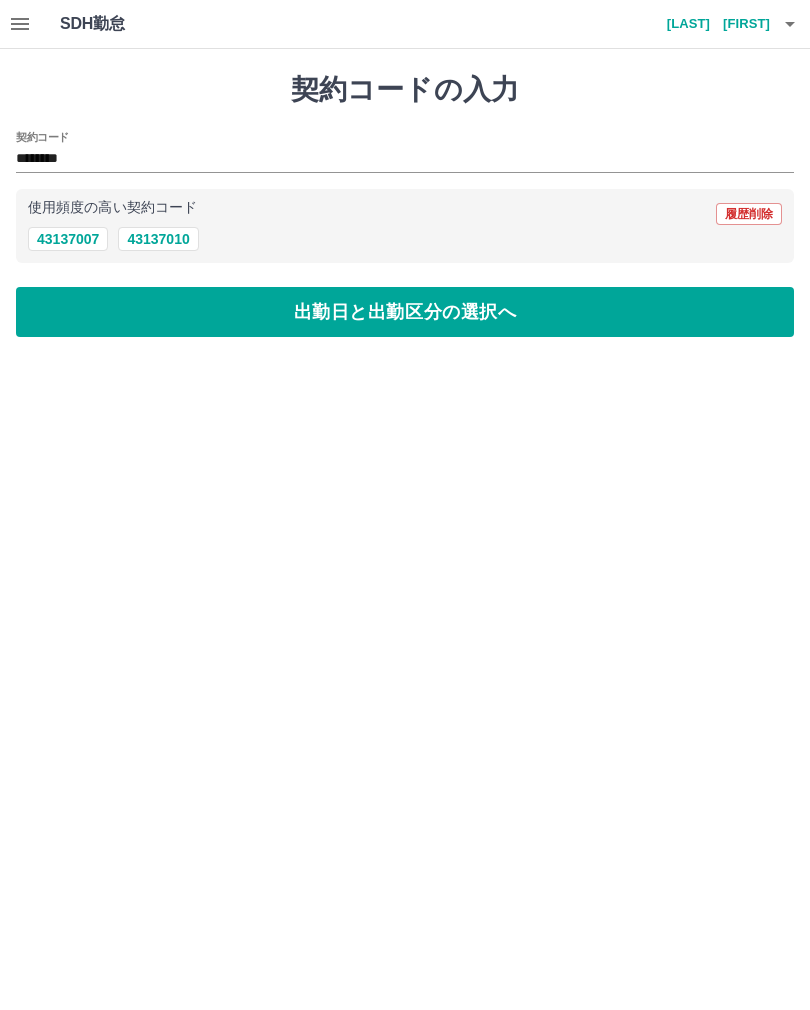 click on "出勤日と出勤区分の選択へ" at bounding box center (405, 312) 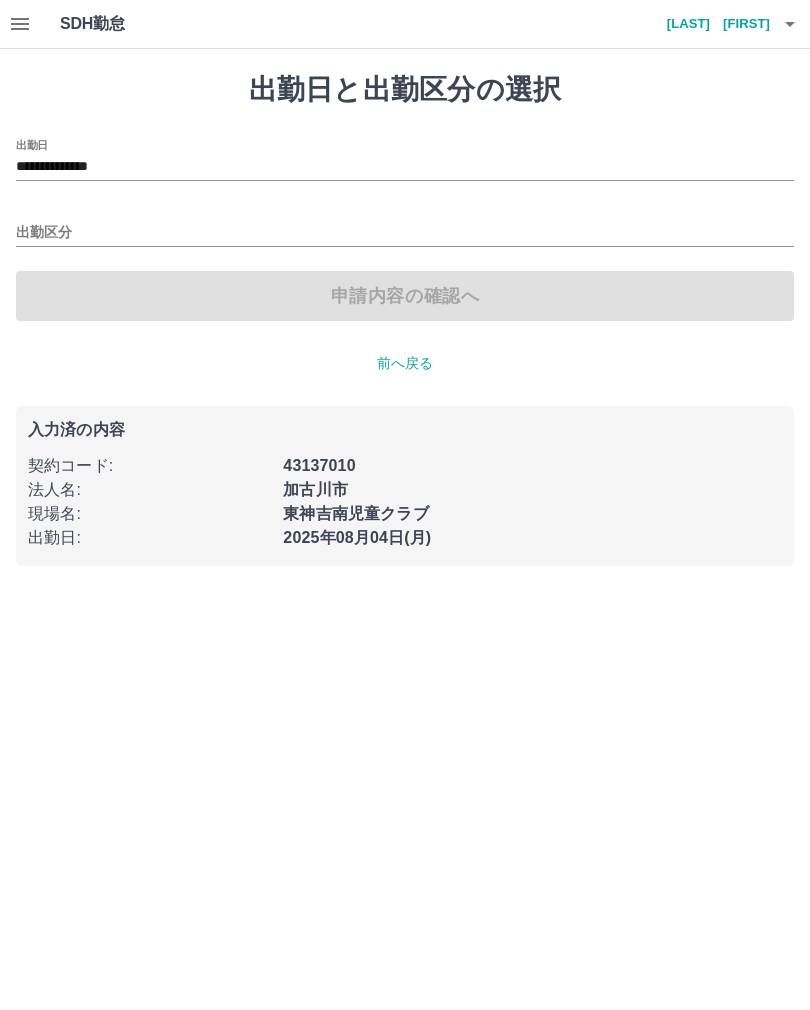 click on "**********" at bounding box center [405, 167] 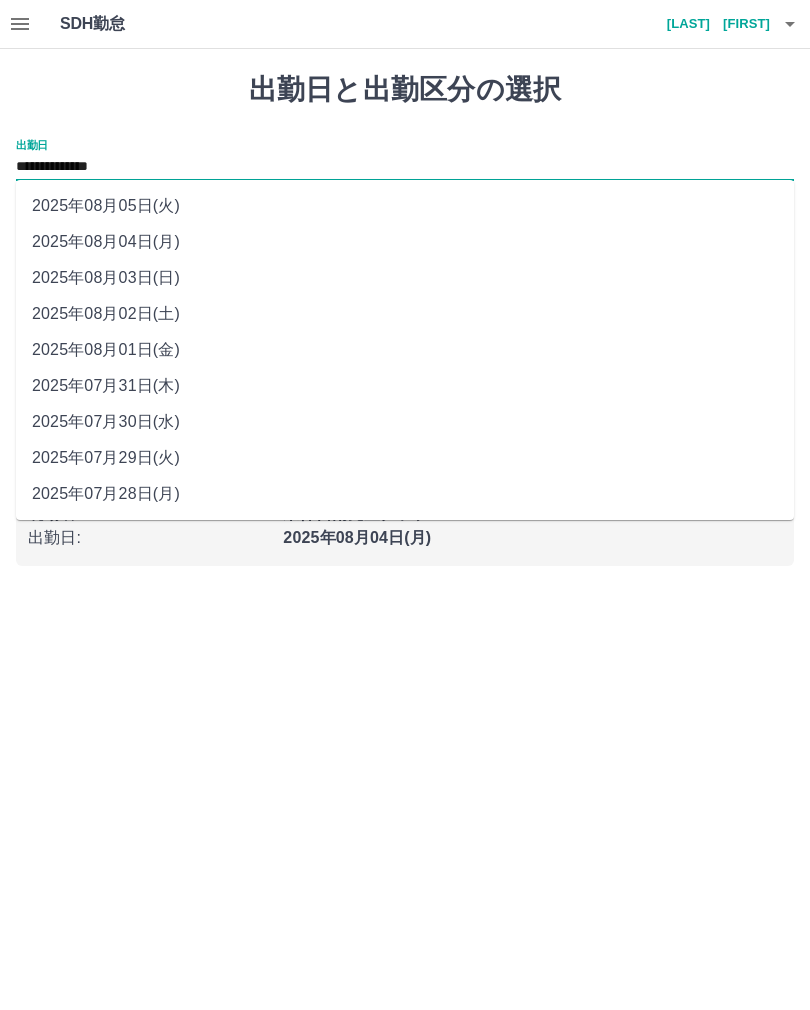 click on "2025年08月01日(金)" at bounding box center [405, 350] 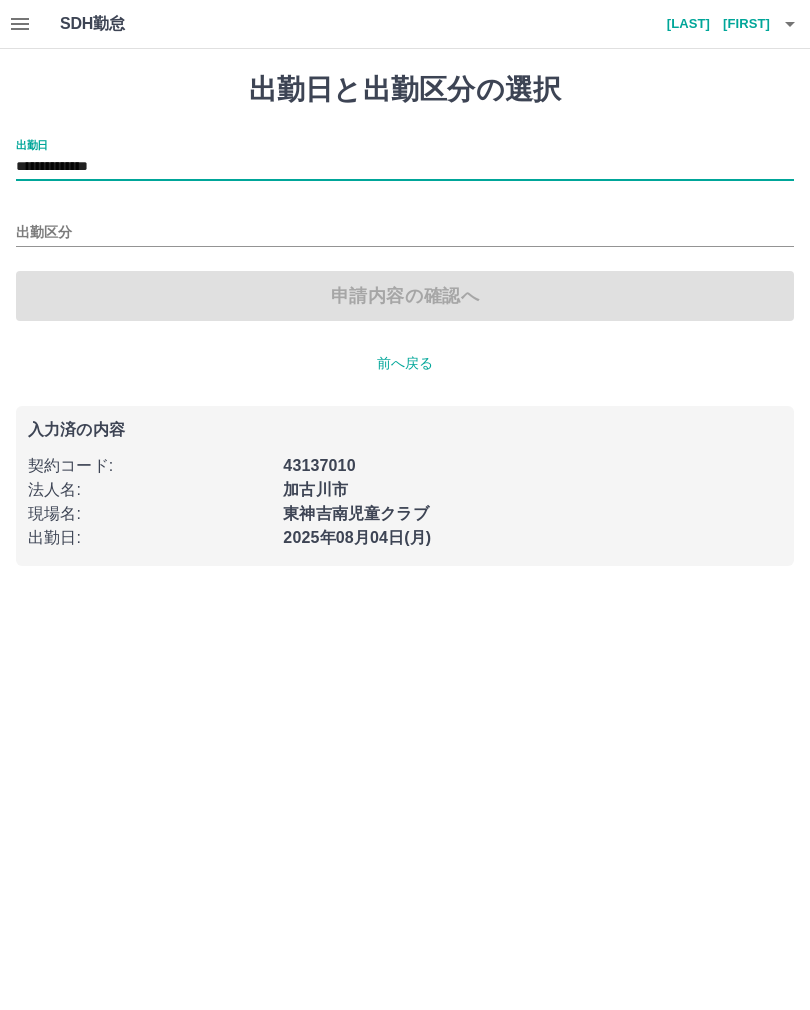 type on "**********" 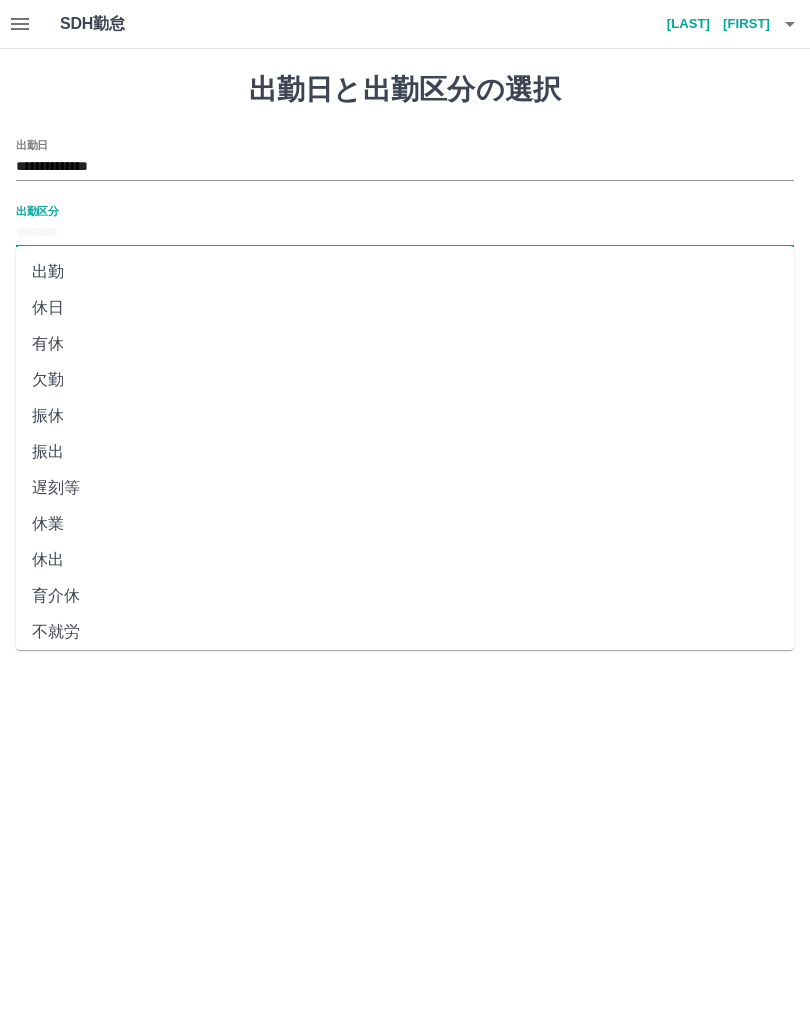 click on "出勤" at bounding box center (405, 272) 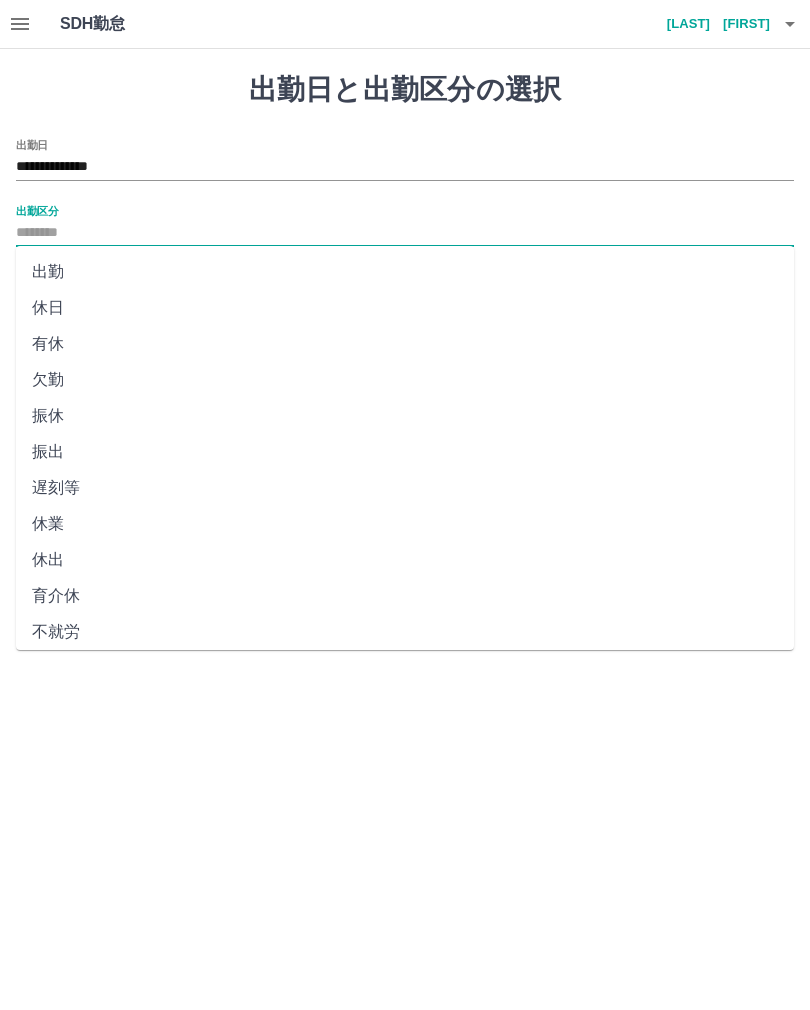 type on "**" 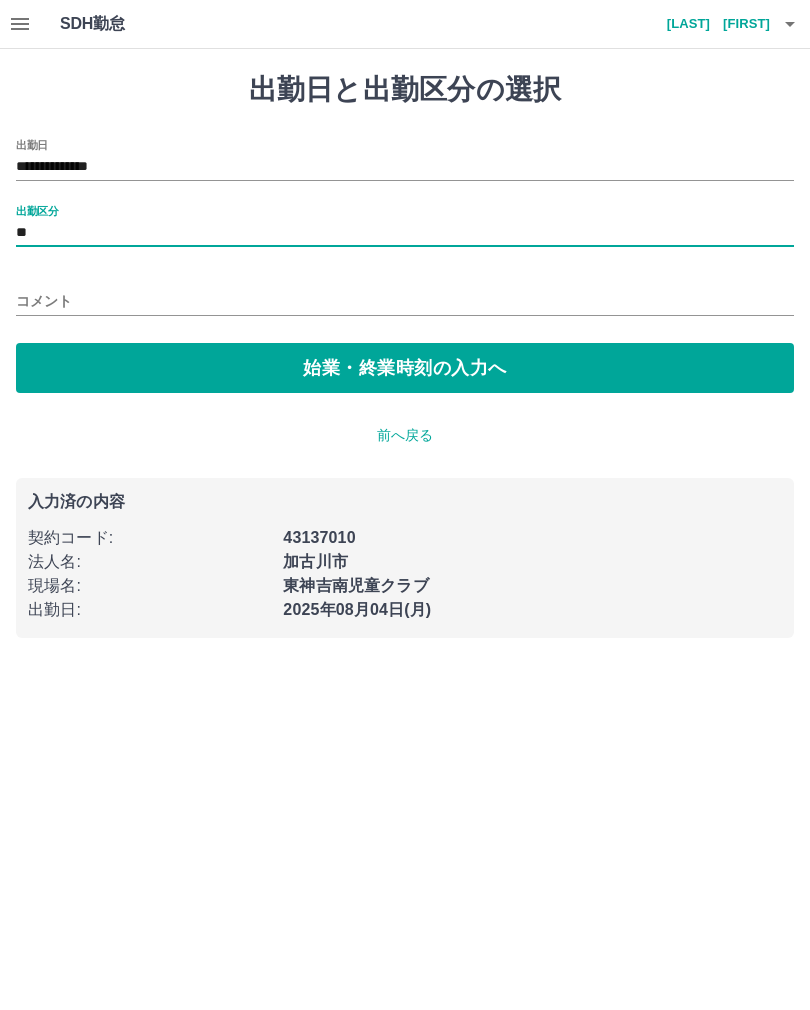 click on "始業・終業時刻の入力へ" at bounding box center (405, 368) 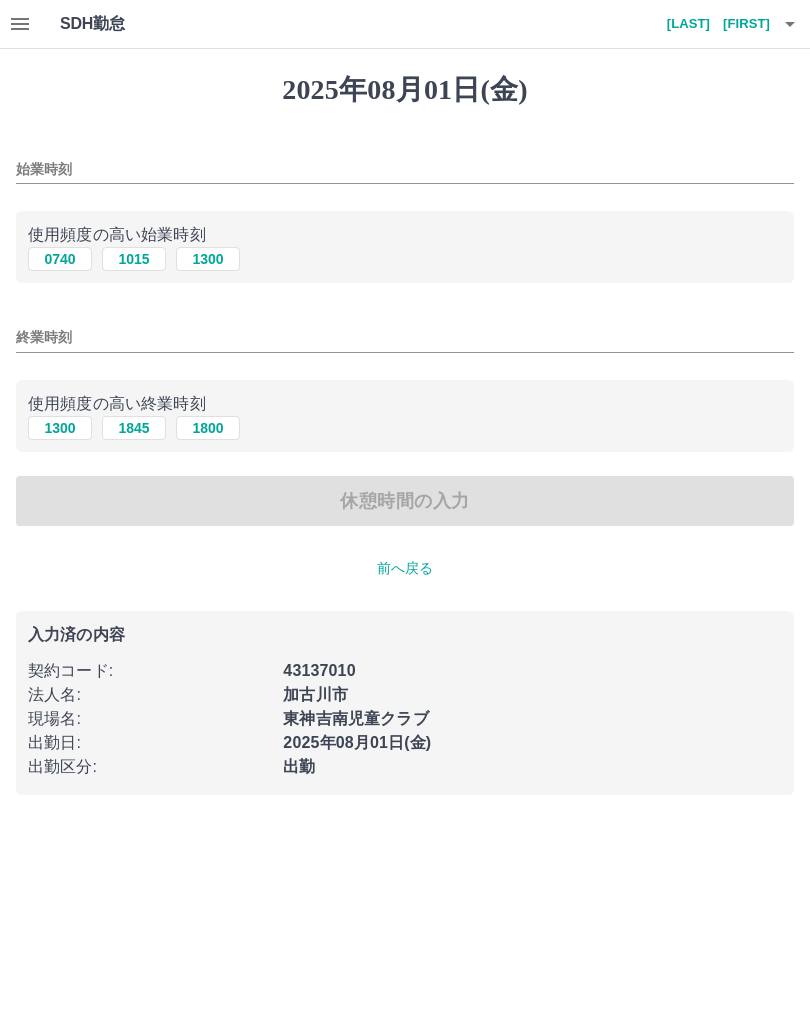 click on "0740" at bounding box center [60, 259] 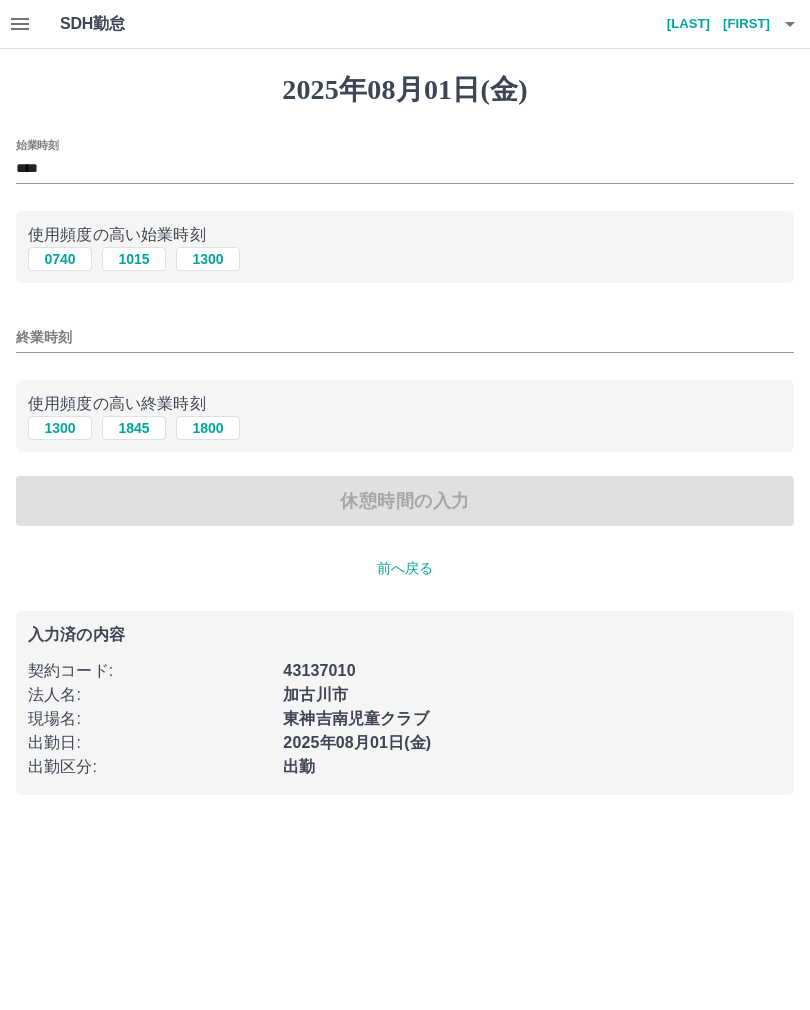 click on "終業時刻" at bounding box center [405, 337] 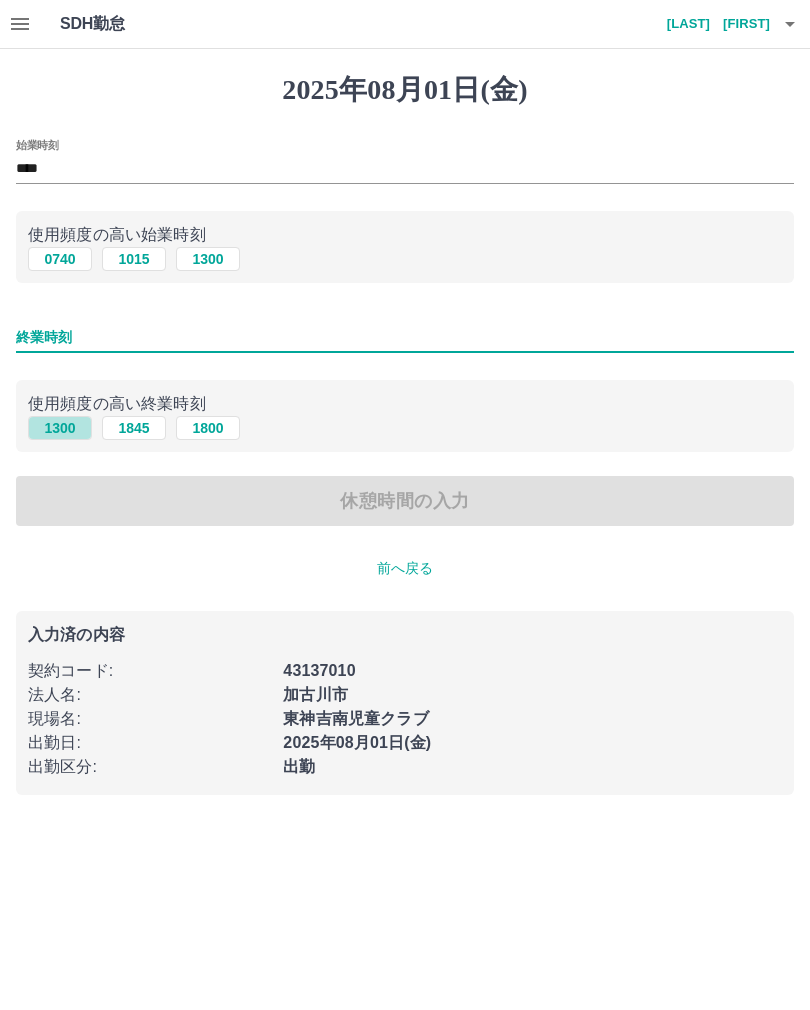 click on "1300" at bounding box center [60, 428] 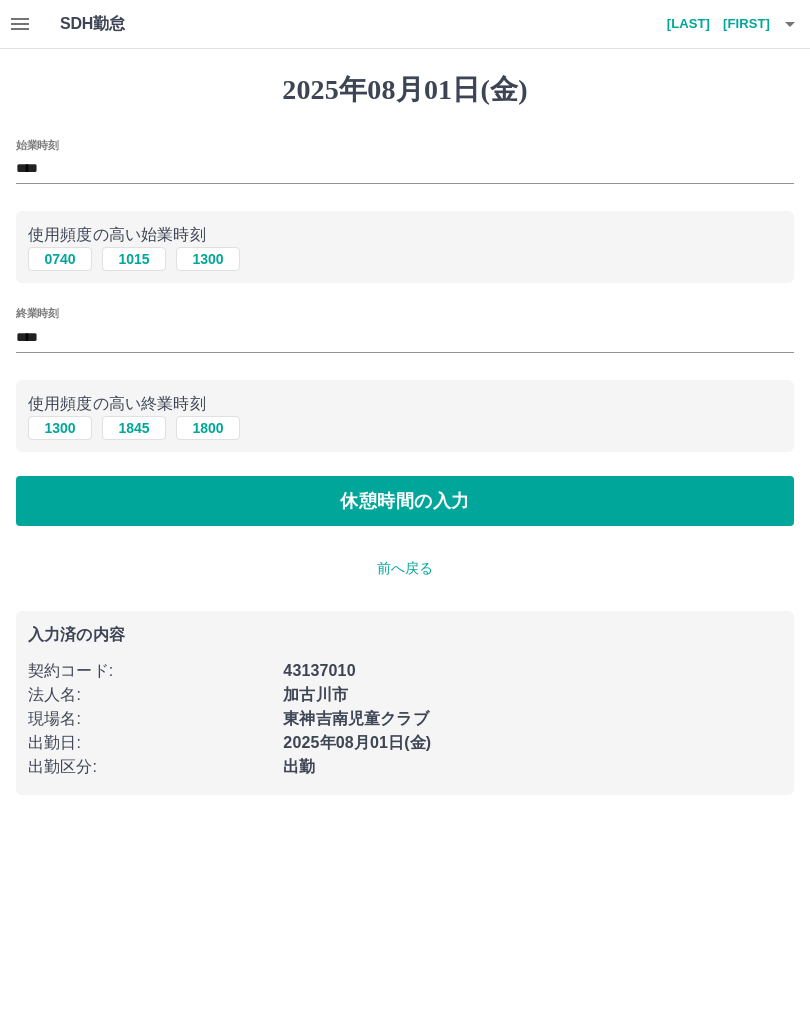 click on "休憩時間の入力" at bounding box center (405, 501) 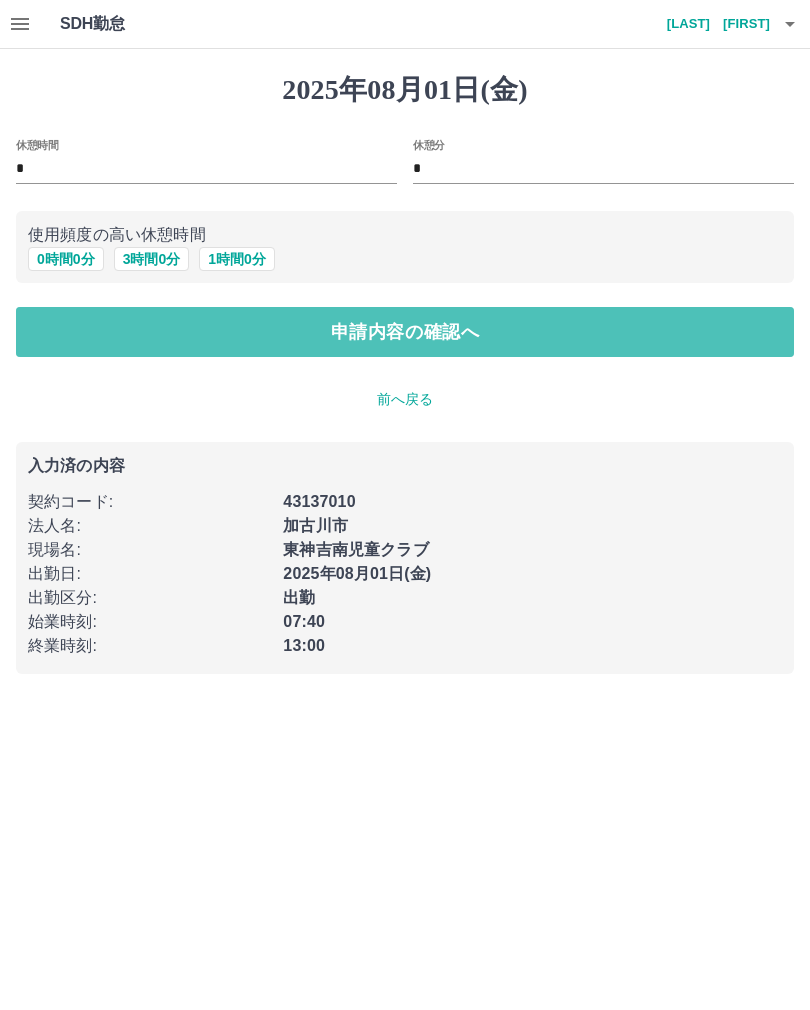 click on "申請内容の確認へ" at bounding box center (405, 332) 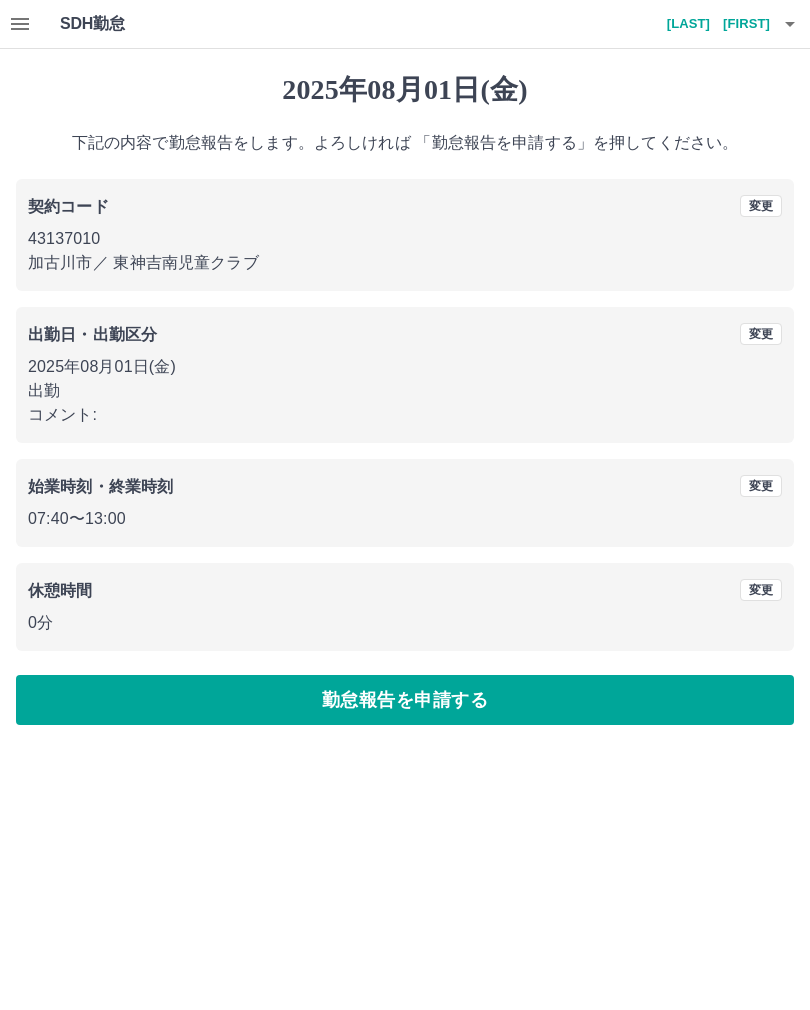click on "勤怠報告を申請する" at bounding box center (405, 700) 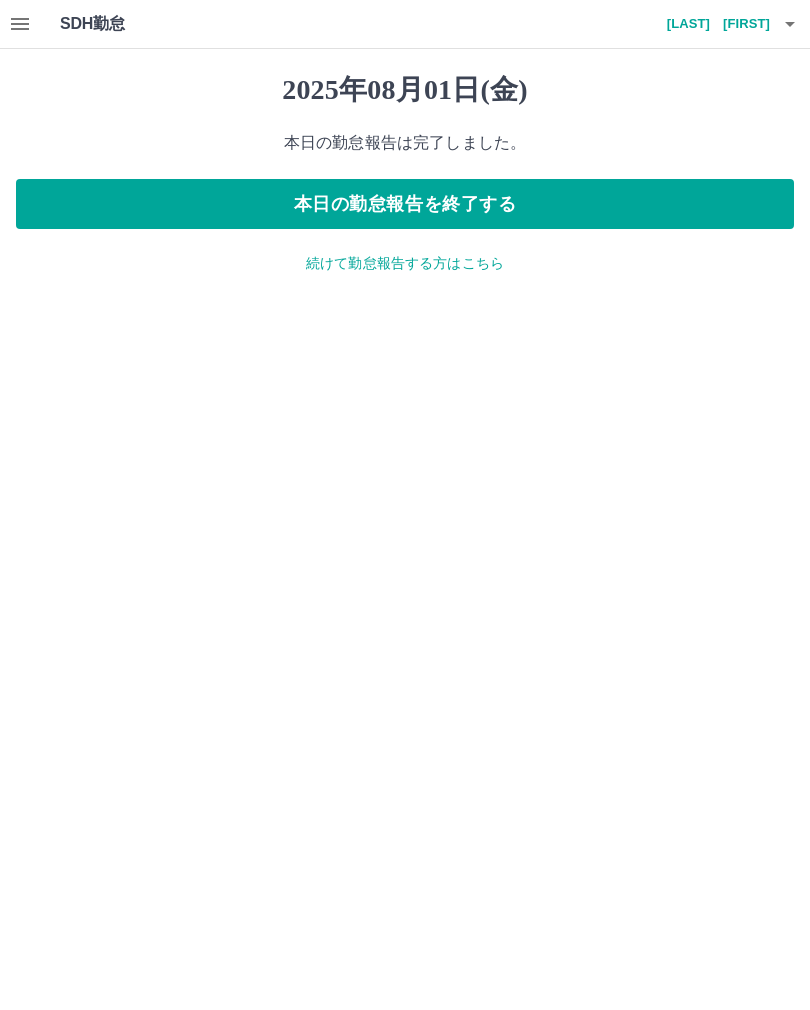click at bounding box center [20, 24] 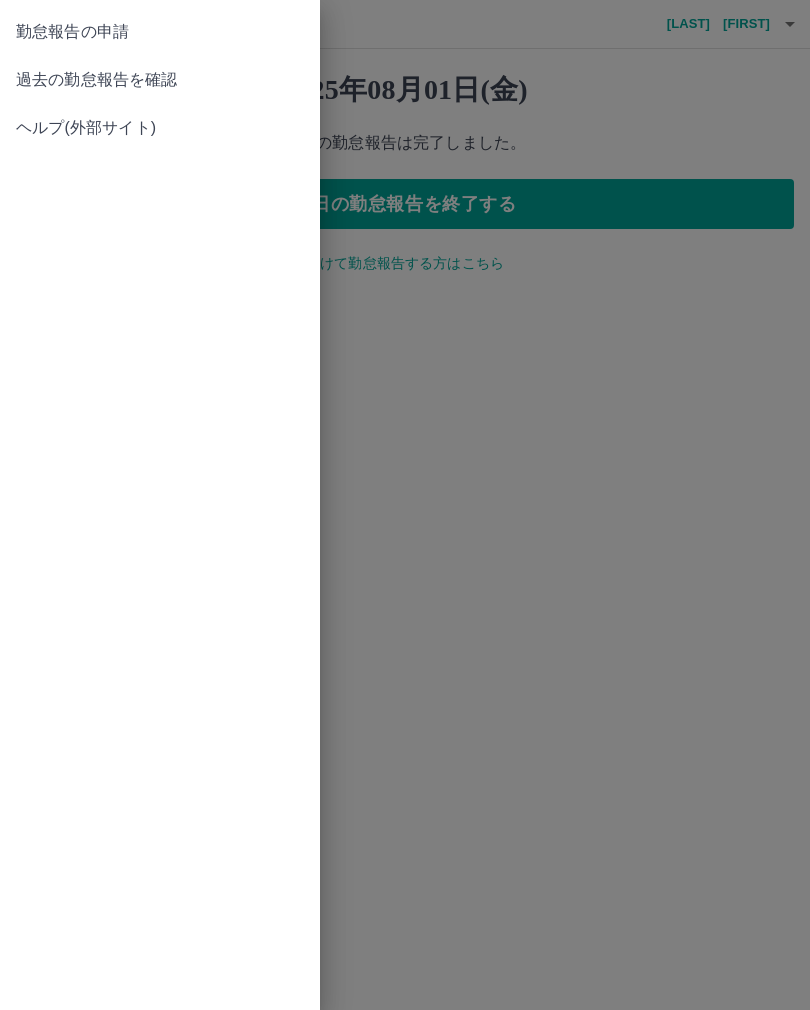 click on "過去の勤怠報告を確認" at bounding box center (160, 80) 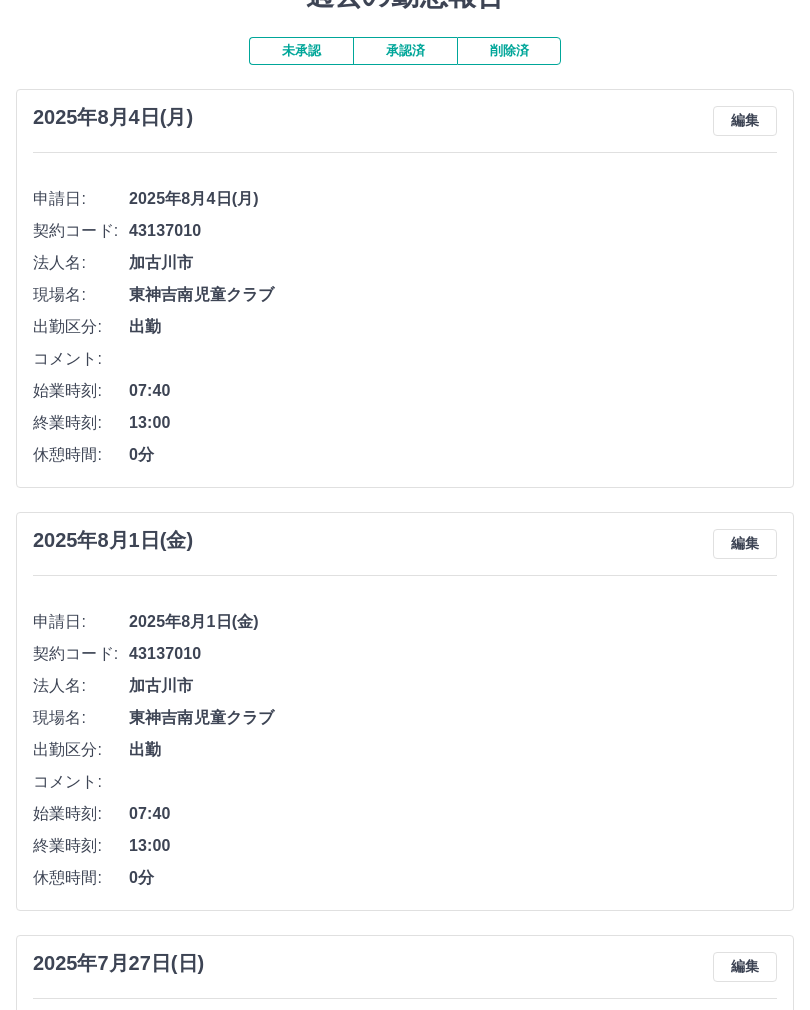 scroll, scrollTop: 0, scrollLeft: 0, axis: both 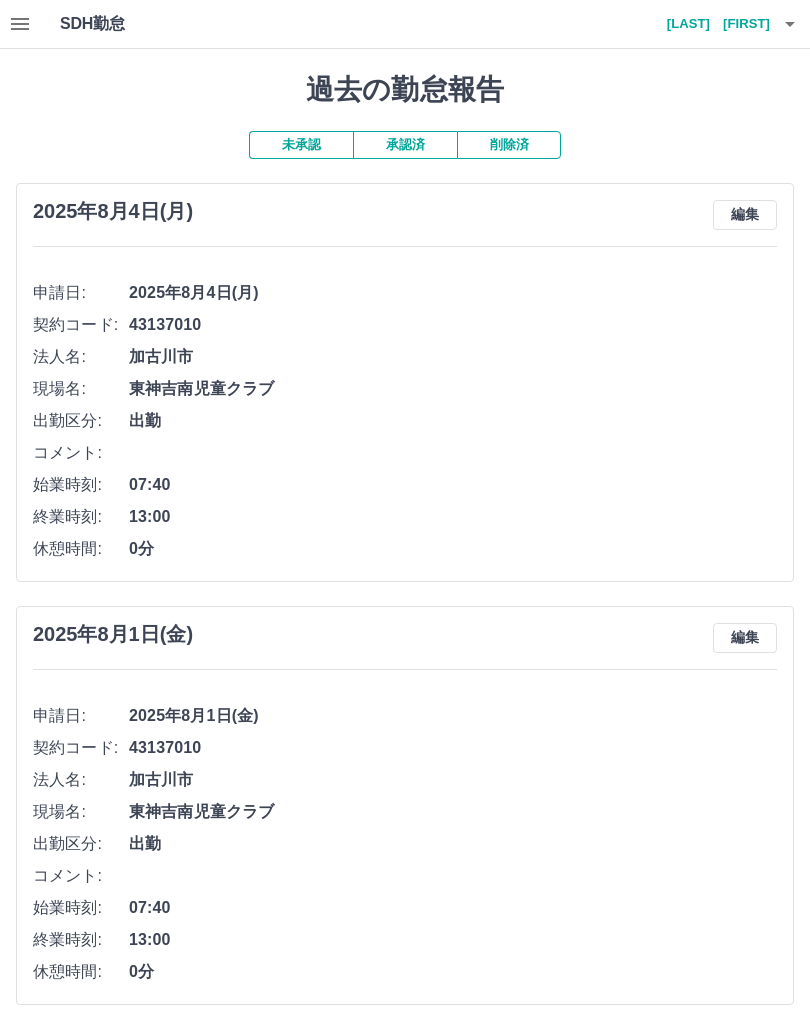 click 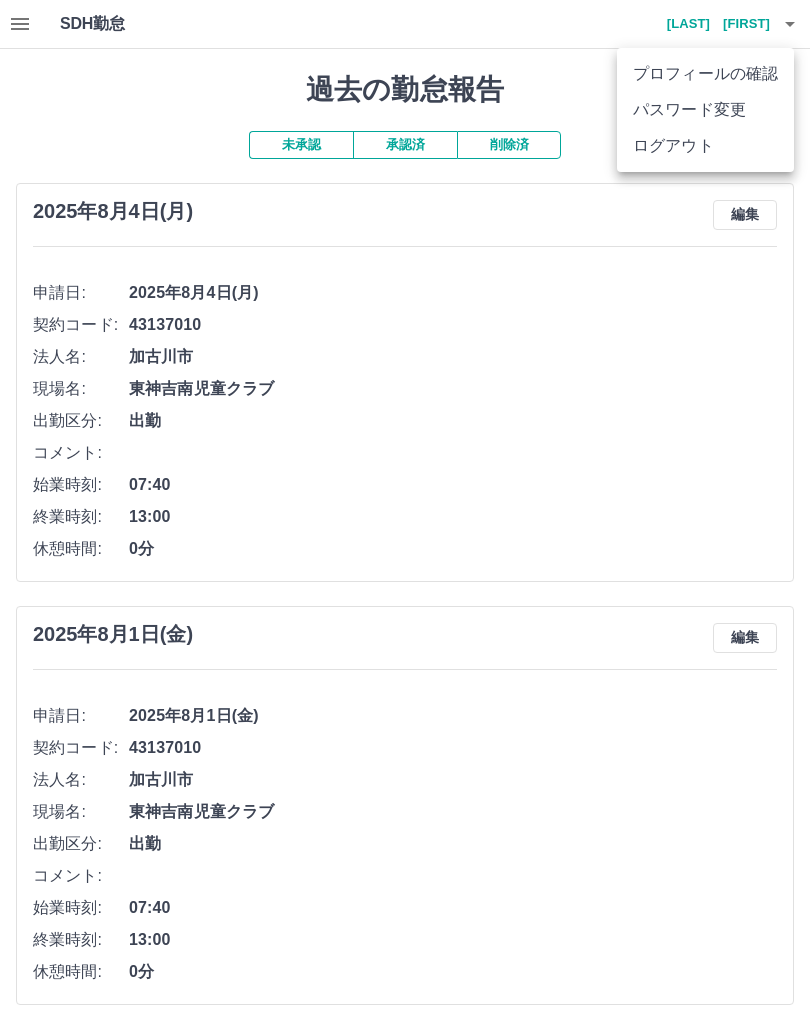 click on "ログアウト" at bounding box center [705, 146] 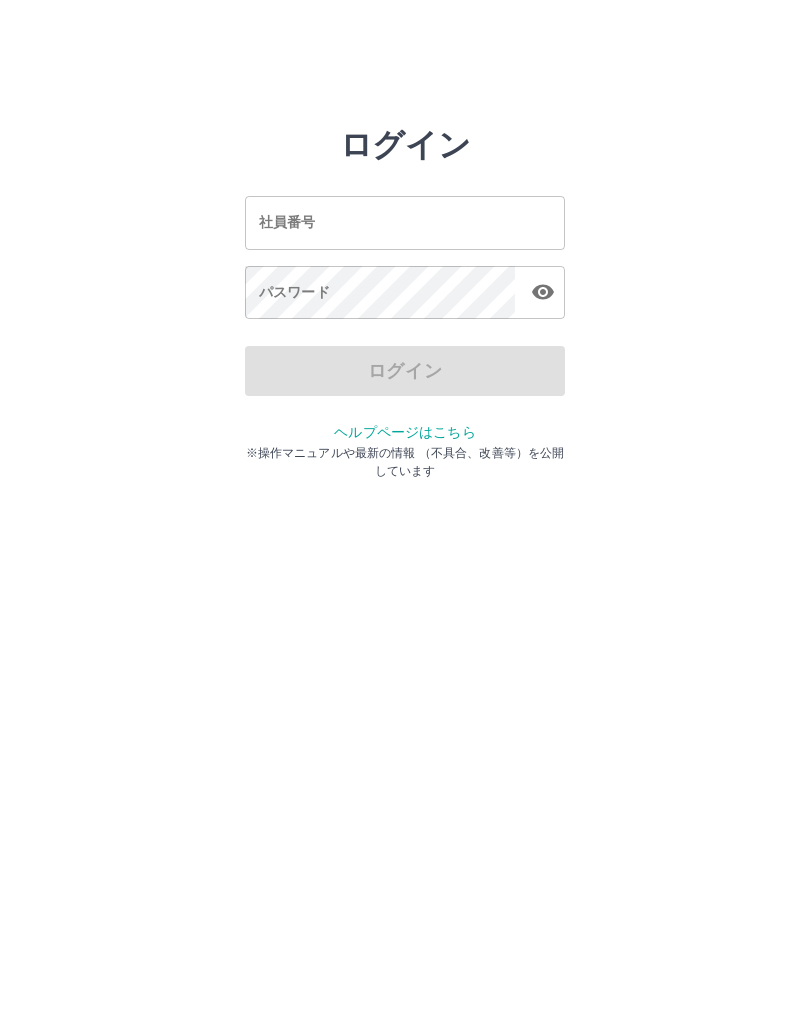 scroll, scrollTop: 0, scrollLeft: 0, axis: both 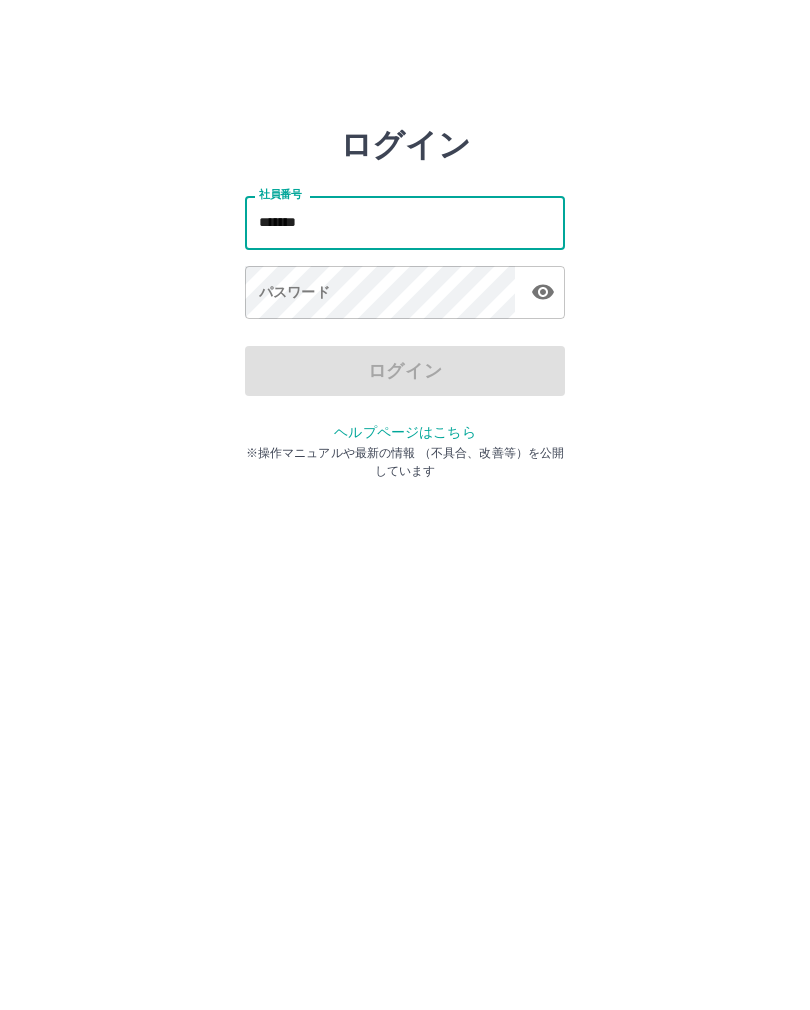 type on "*******" 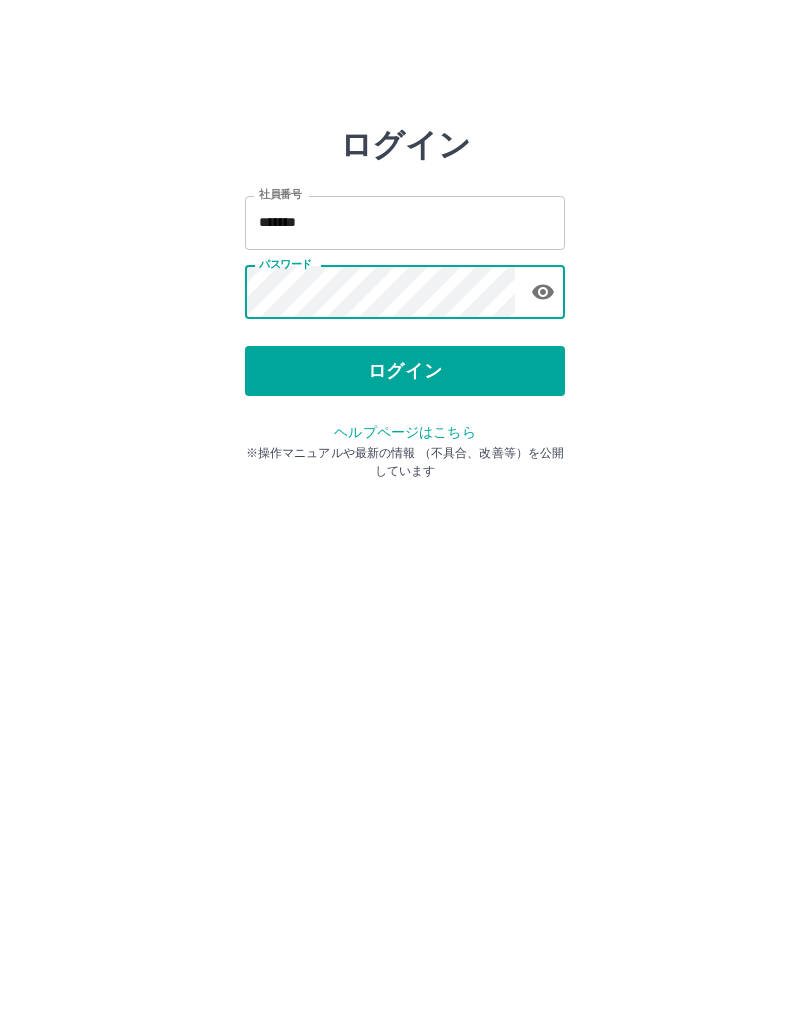 click on "ログイン" at bounding box center [405, 371] 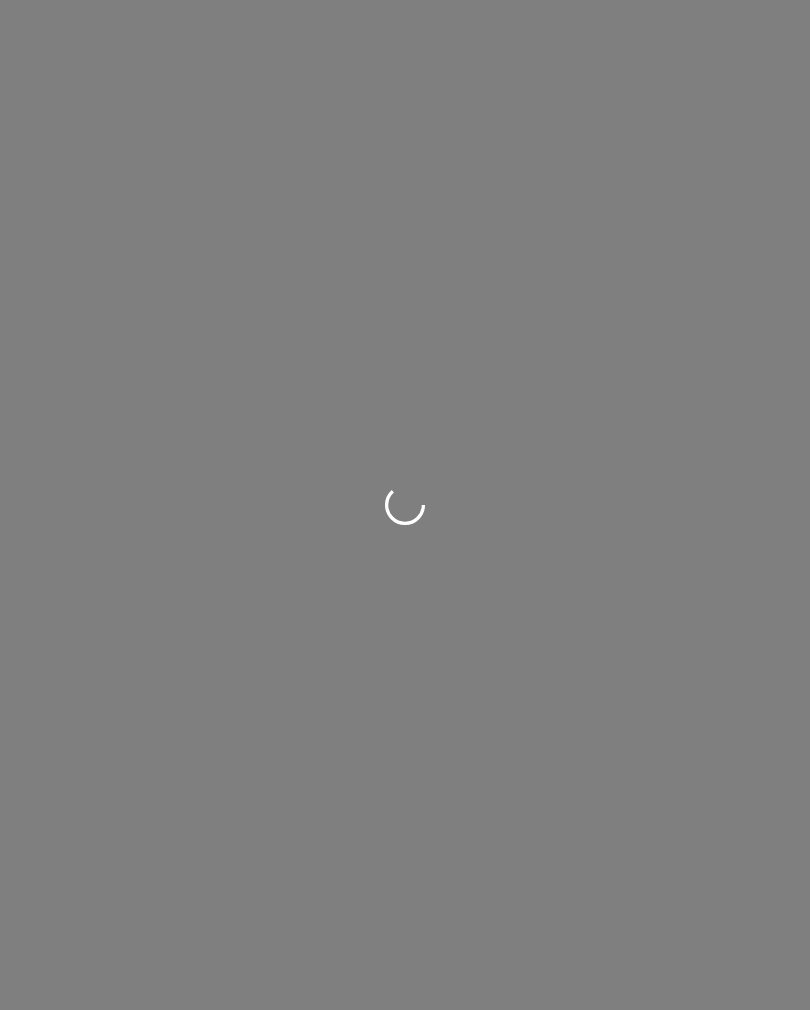 scroll, scrollTop: 0, scrollLeft: 0, axis: both 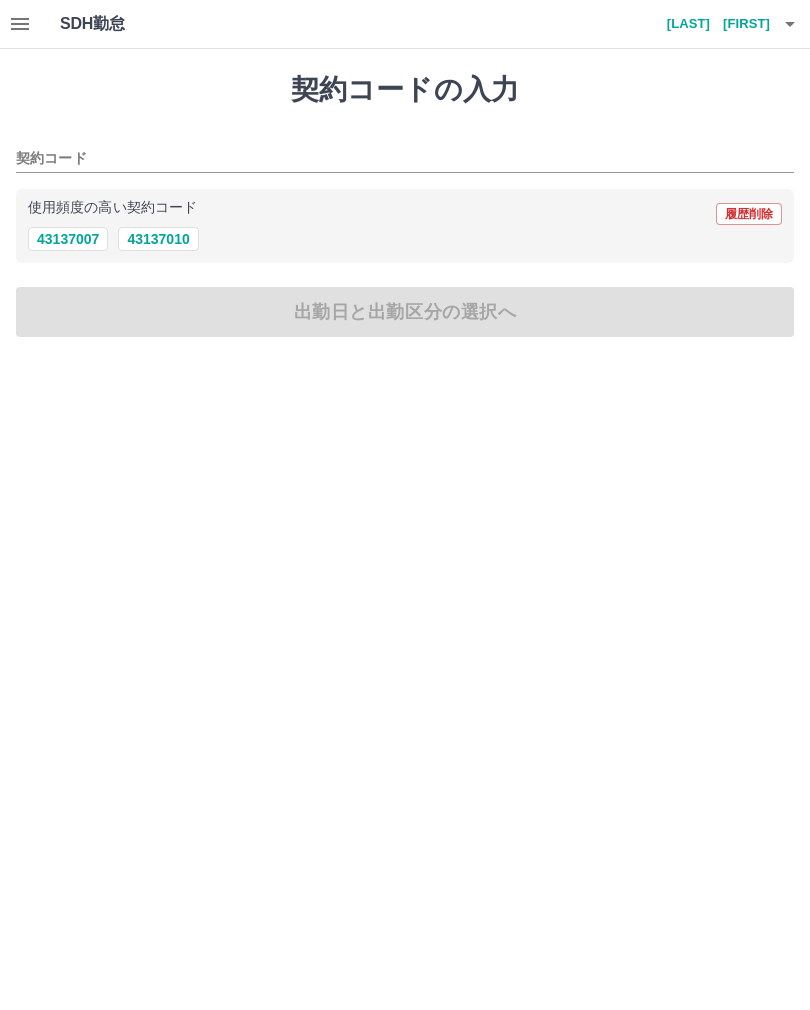 click on "43137010" at bounding box center (158, 239) 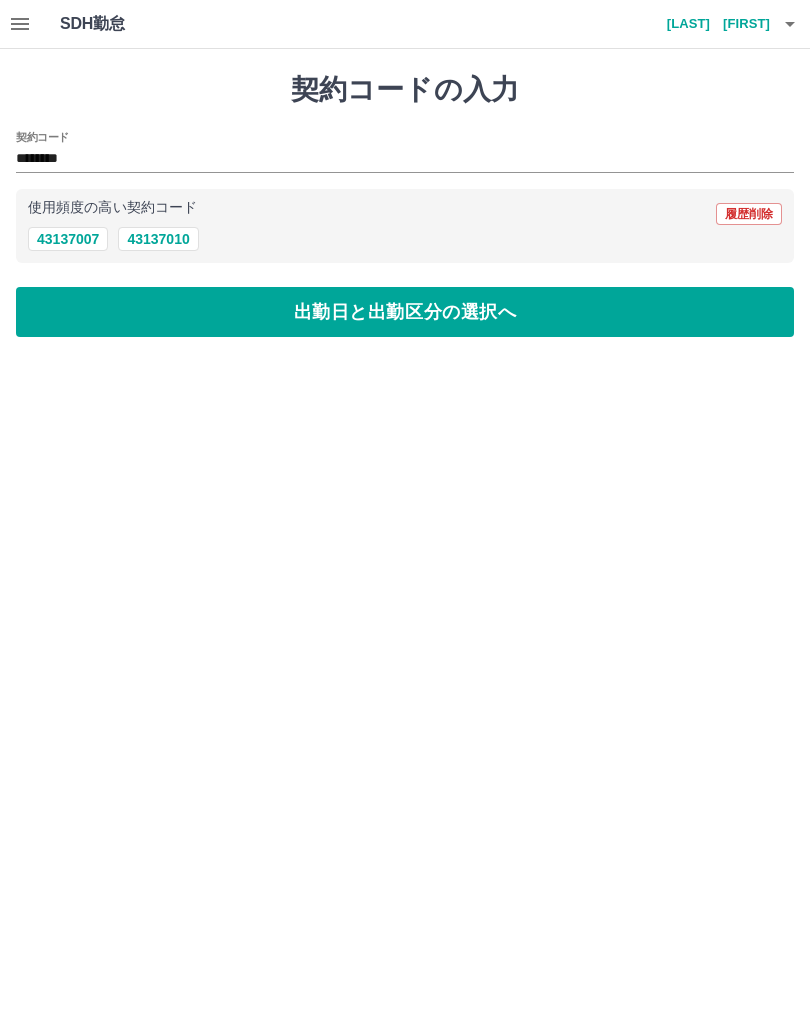 click on "出勤日と出勤区分の選択へ" at bounding box center (405, 312) 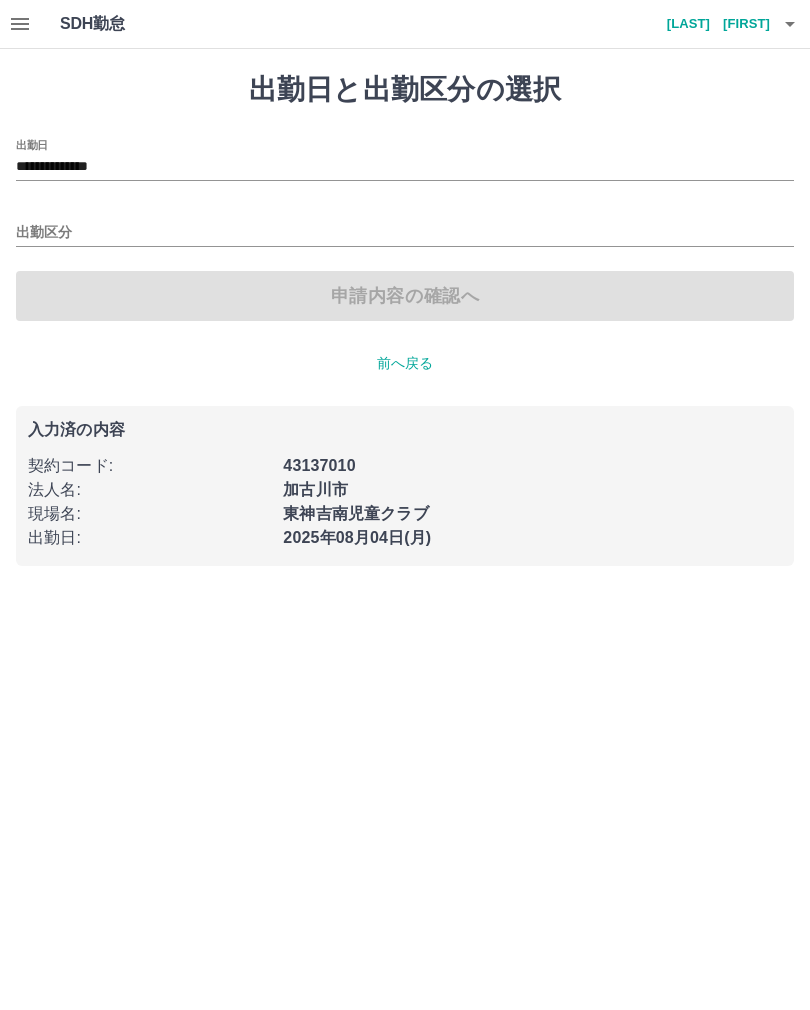 click on "出勤区分" at bounding box center [405, 233] 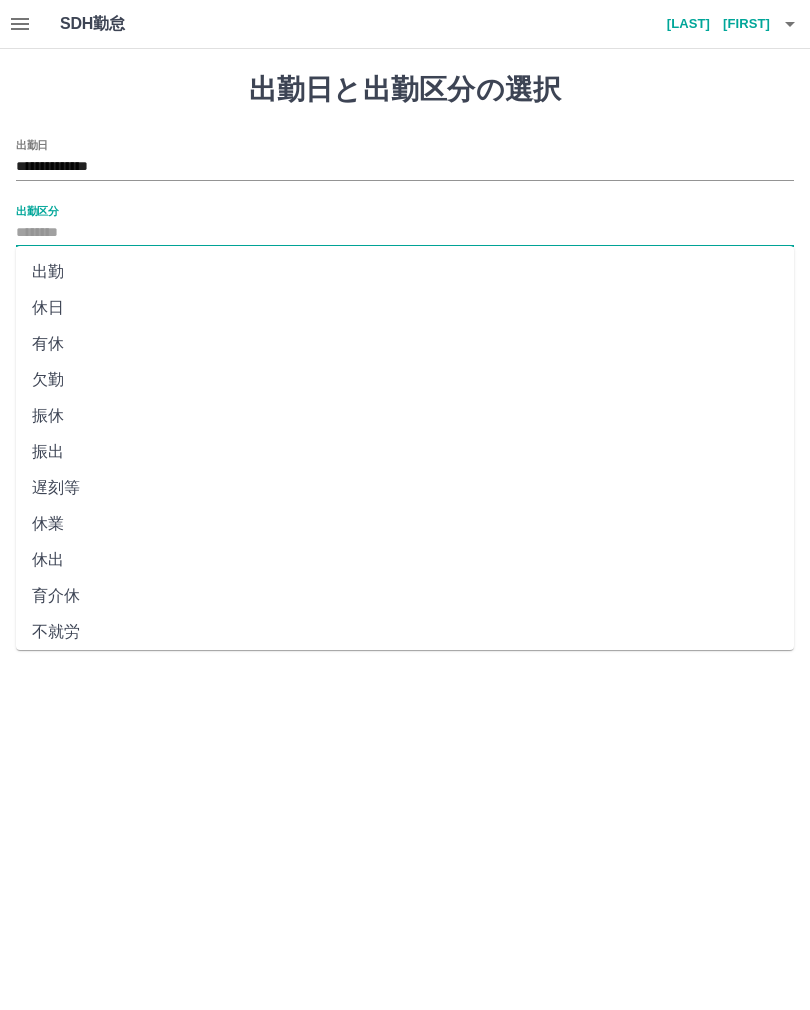 click on "出勤" at bounding box center [405, 272] 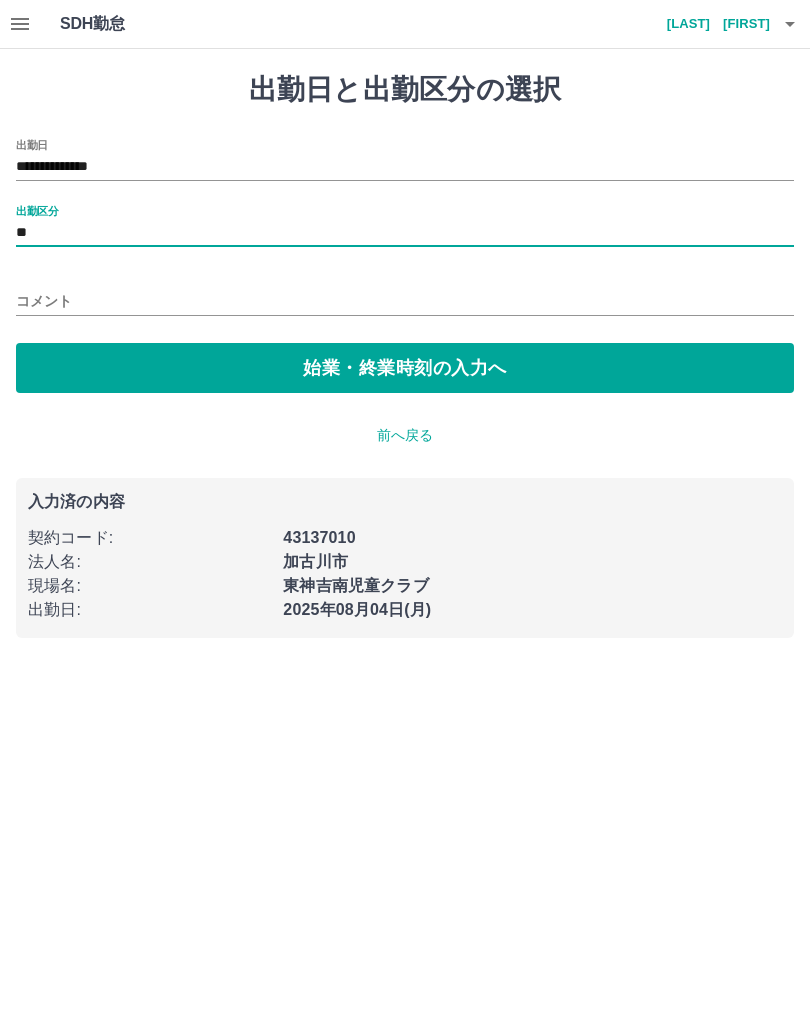 click on "始業・終業時刻の入力へ" at bounding box center [405, 368] 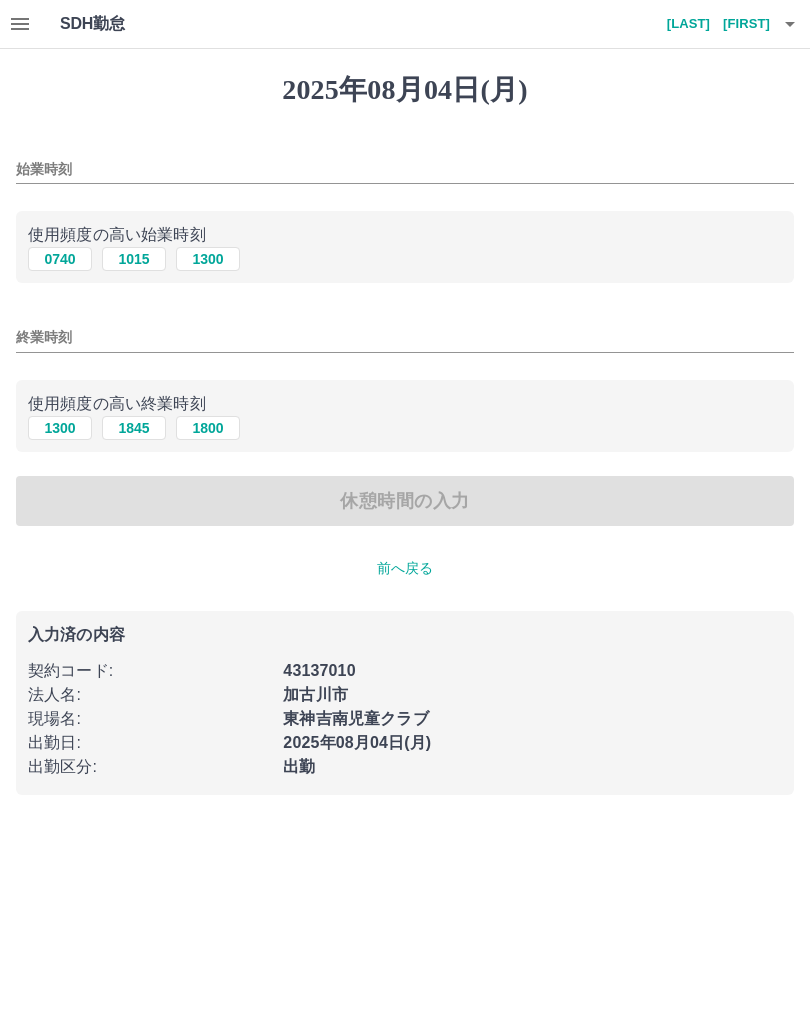 click on "0740" at bounding box center [60, 259] 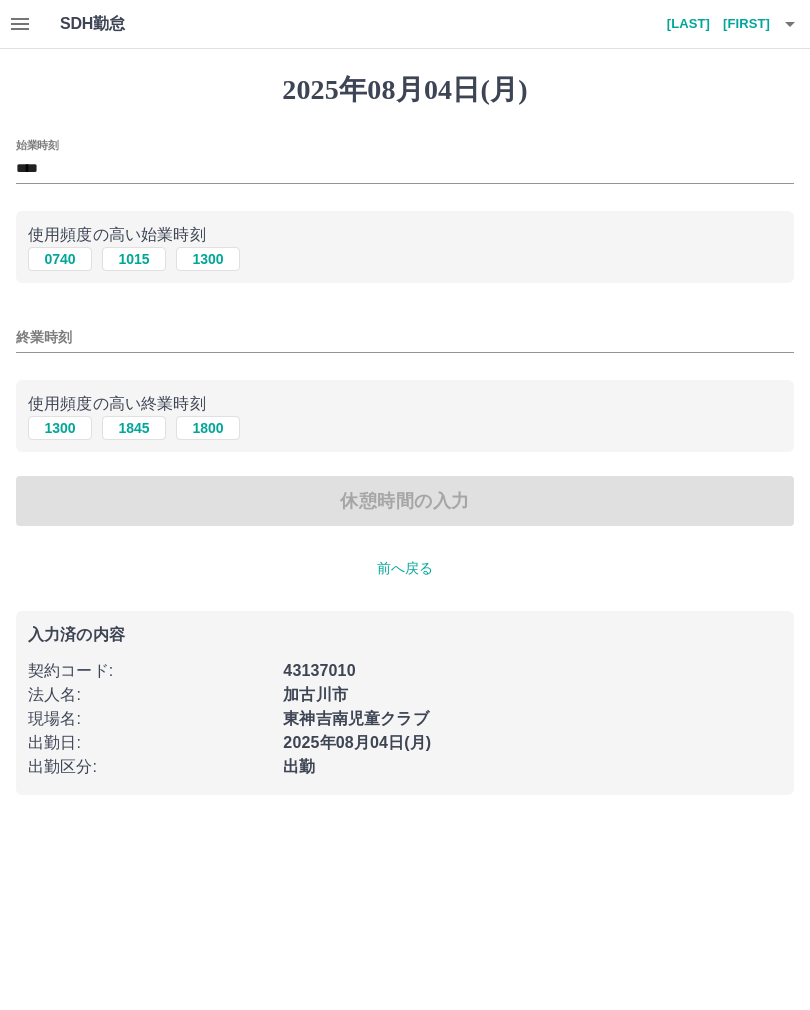 click on "1300" at bounding box center [60, 428] 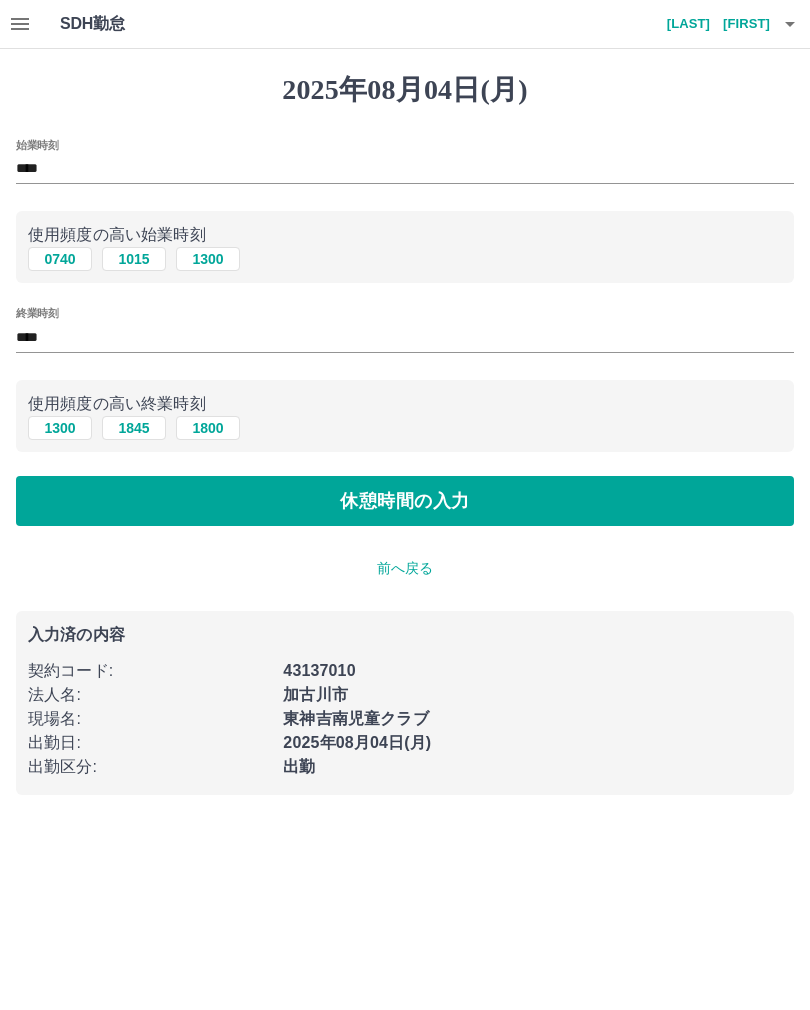 click on "休憩時間の入力" at bounding box center [405, 501] 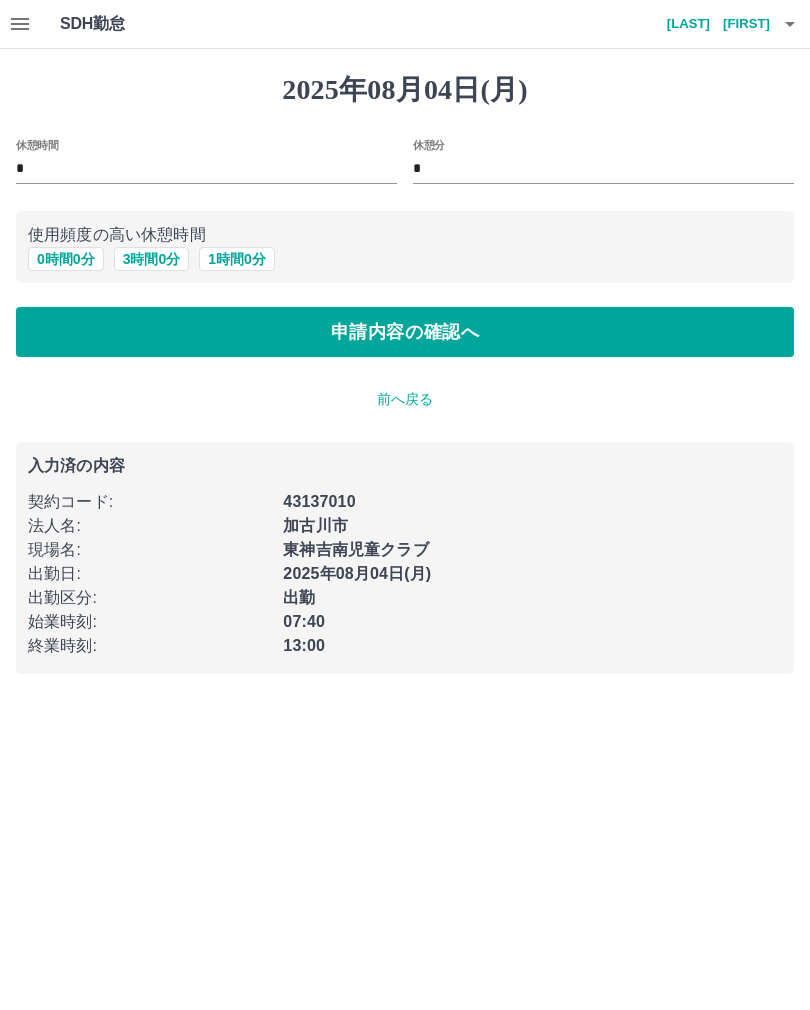 click on "申請内容の確認へ" at bounding box center [405, 332] 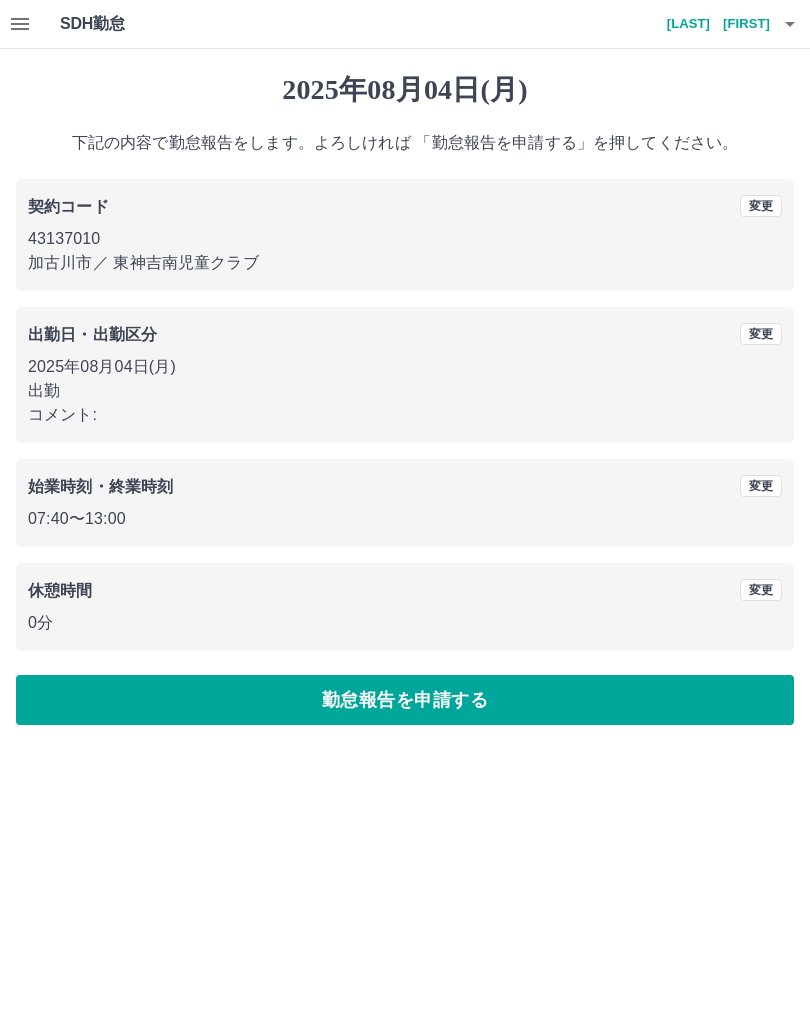 click on "勤怠報告を申請する" at bounding box center (405, 700) 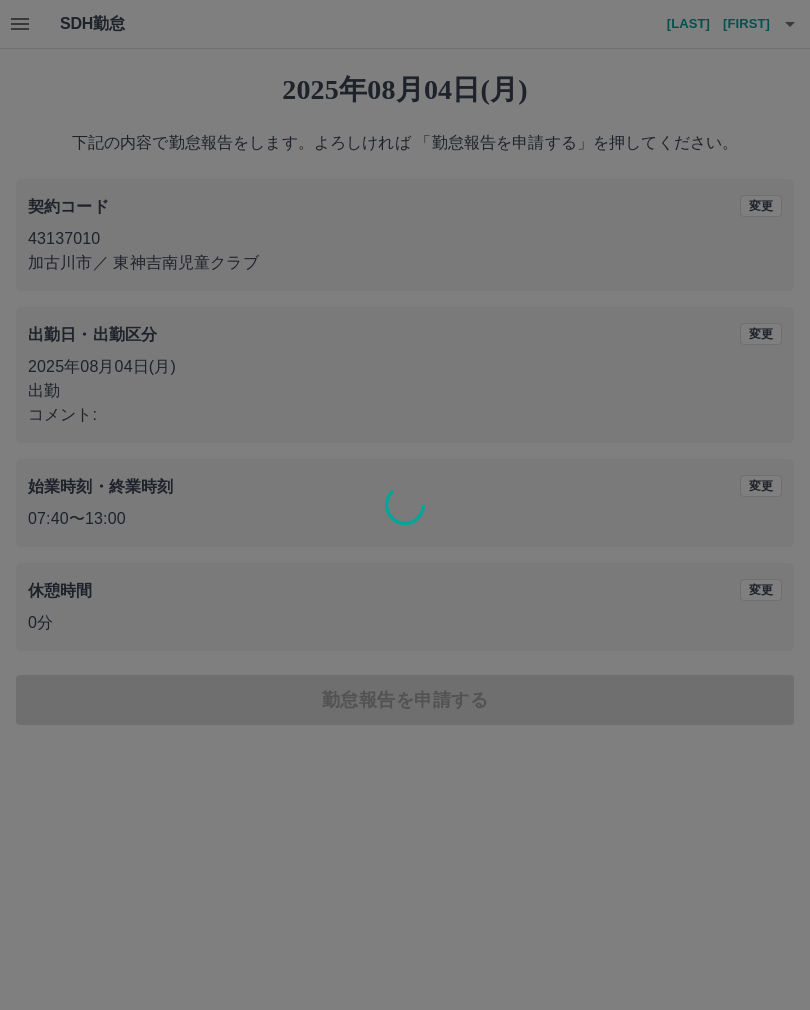 click at bounding box center [405, 505] 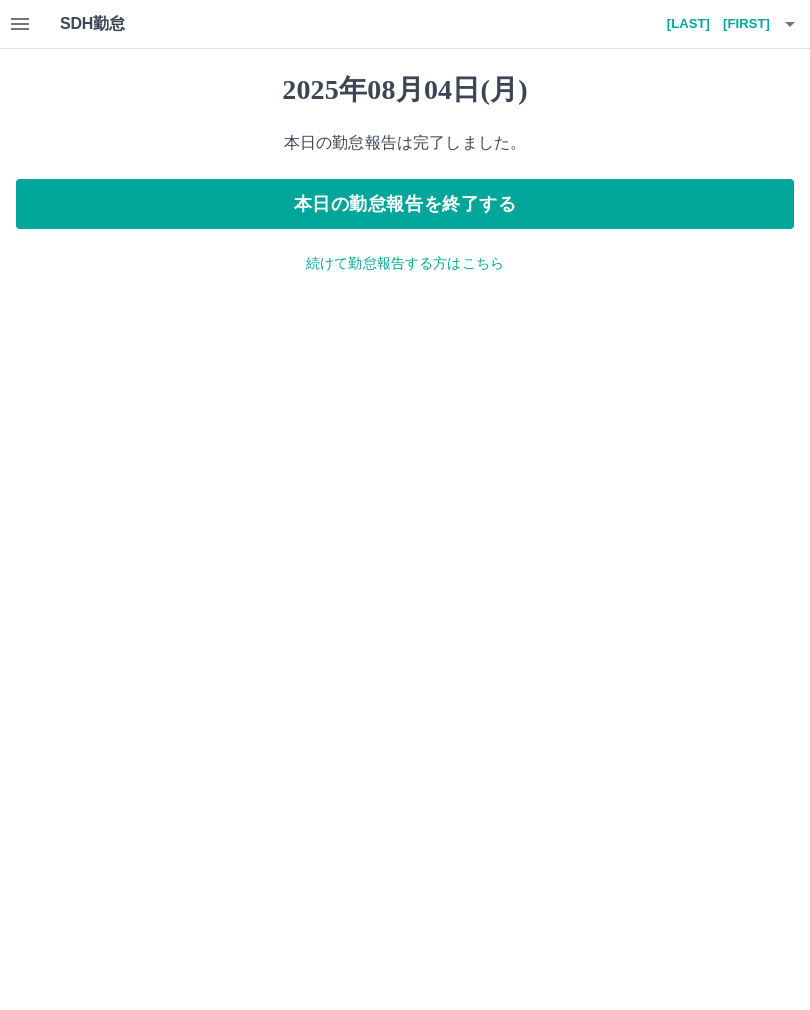 click on "本日の勤怠報告を終了する" at bounding box center (405, 204) 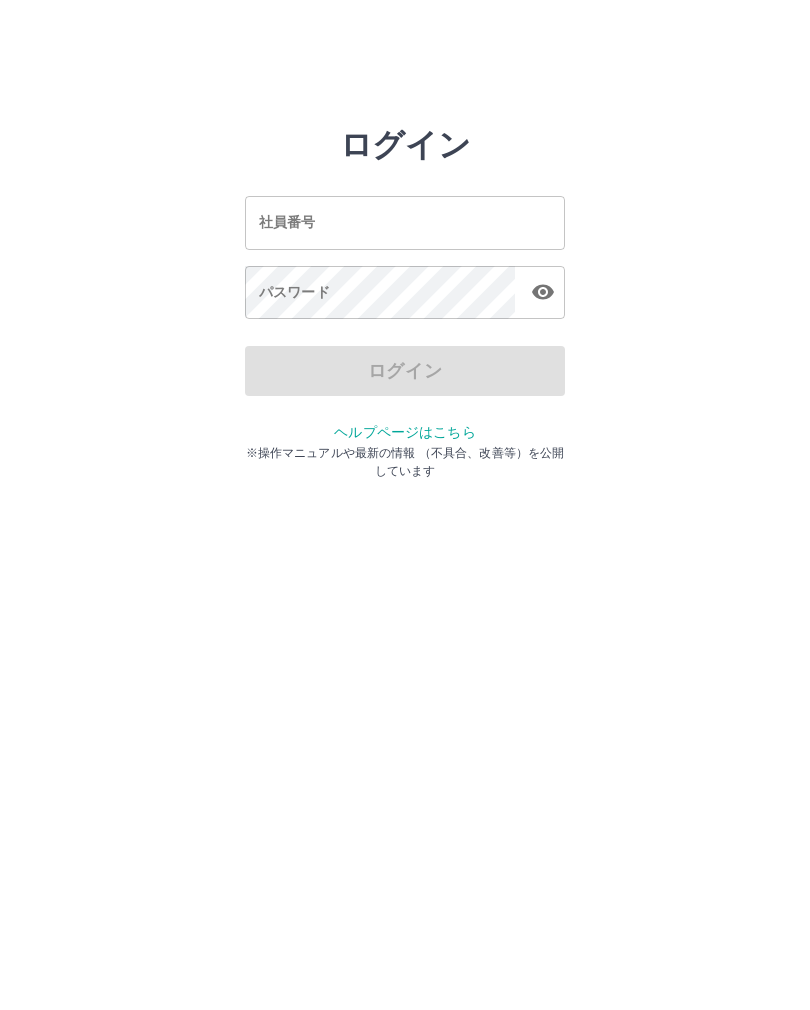 scroll, scrollTop: 0, scrollLeft: 0, axis: both 